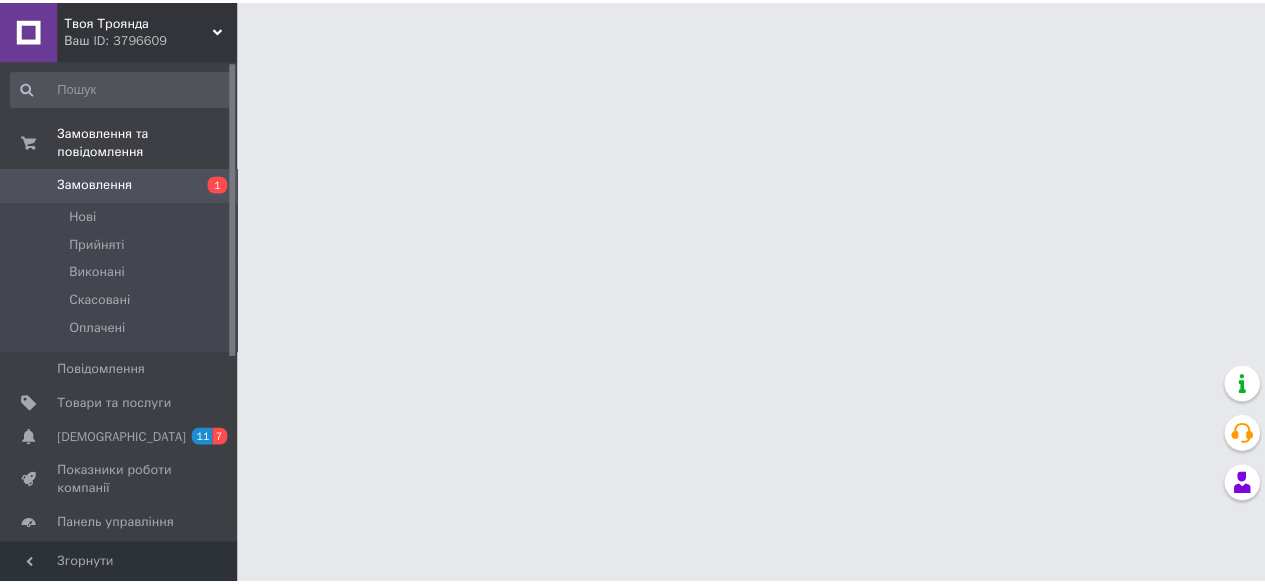 scroll, scrollTop: 0, scrollLeft: 0, axis: both 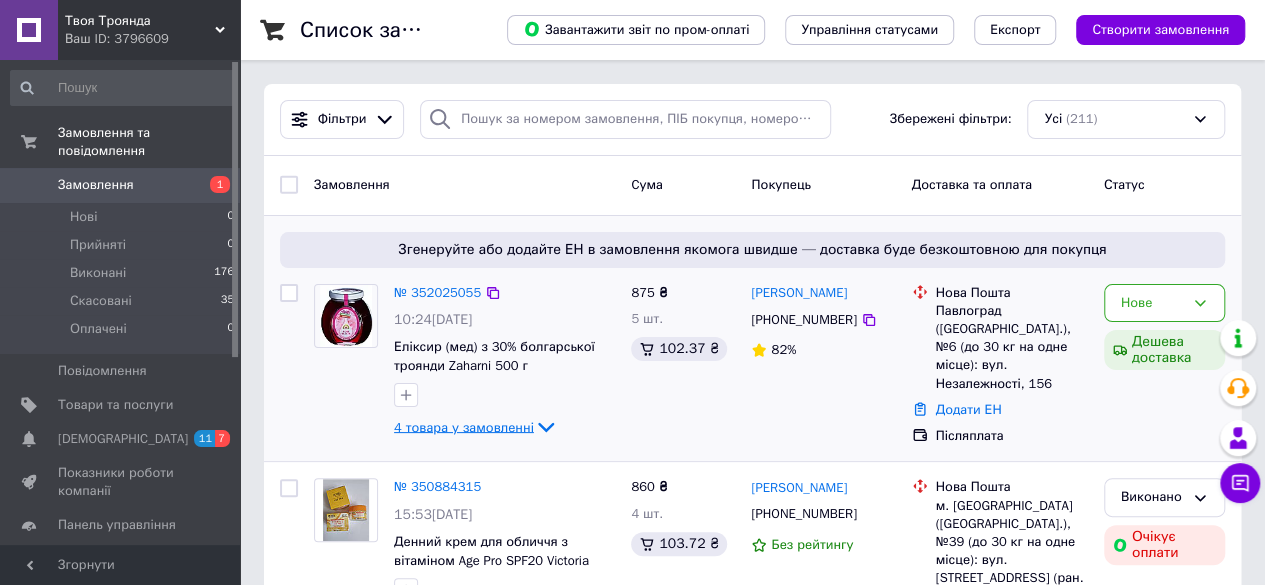 click on "4 товара у замовленні" at bounding box center (464, 426) 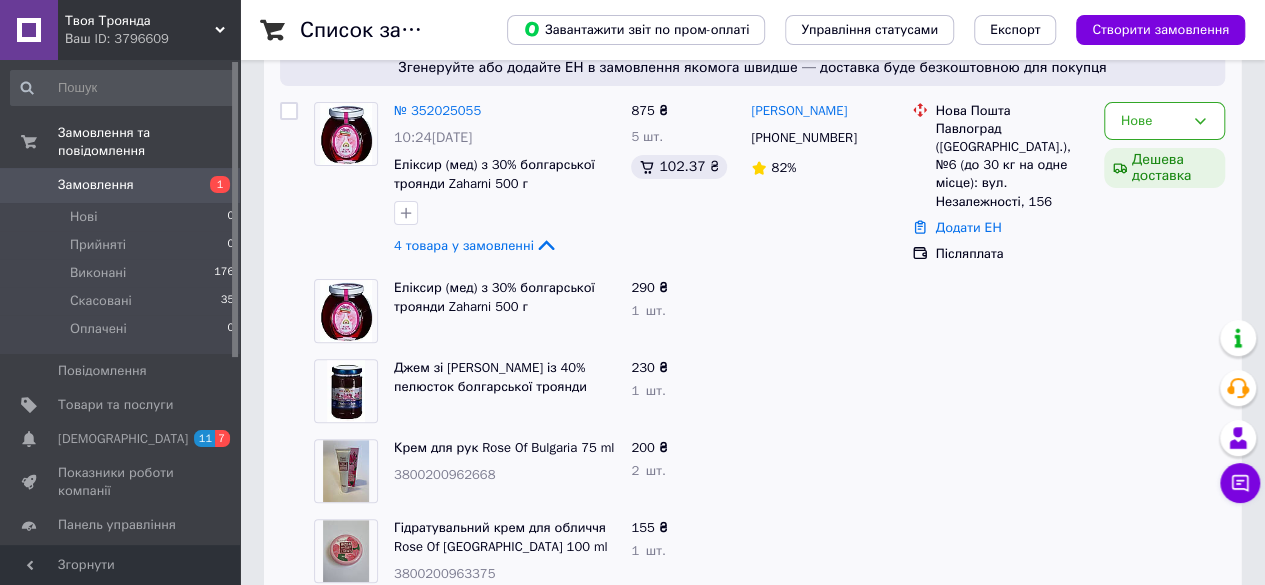 scroll, scrollTop: 200, scrollLeft: 0, axis: vertical 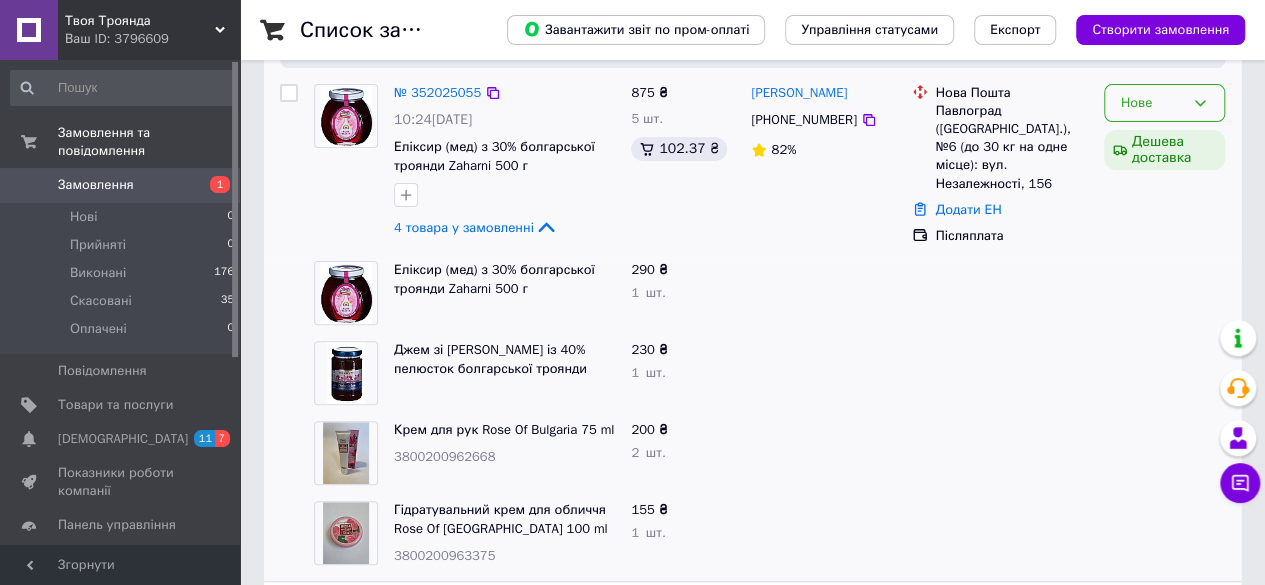 click on "Нове" at bounding box center [1152, 103] 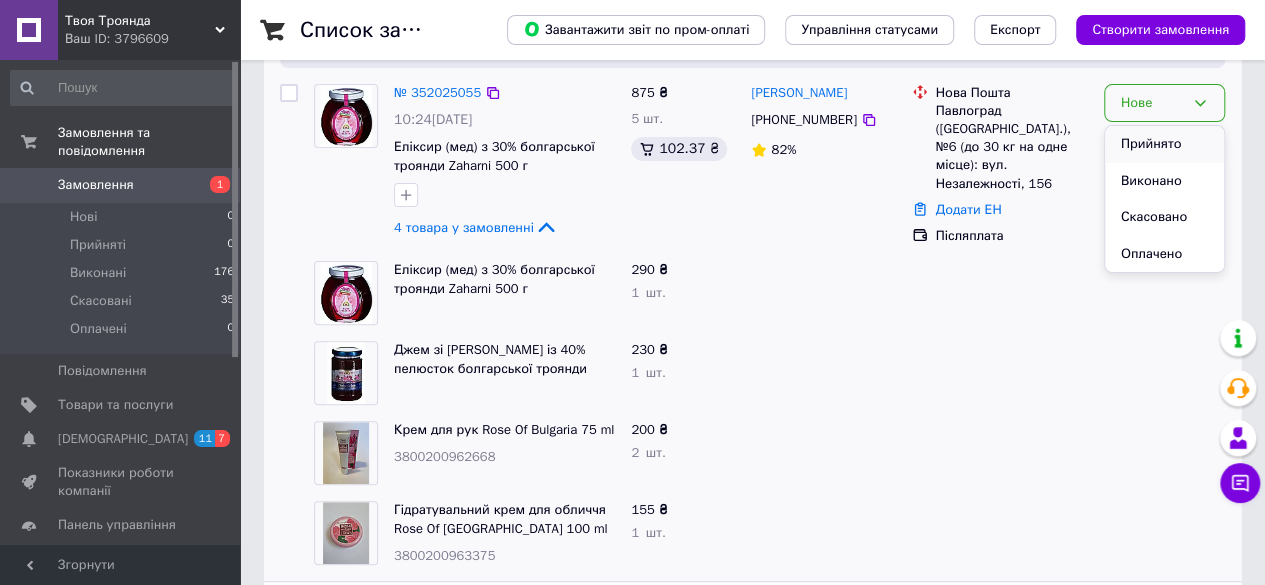 click on "Прийнято" at bounding box center [1164, 144] 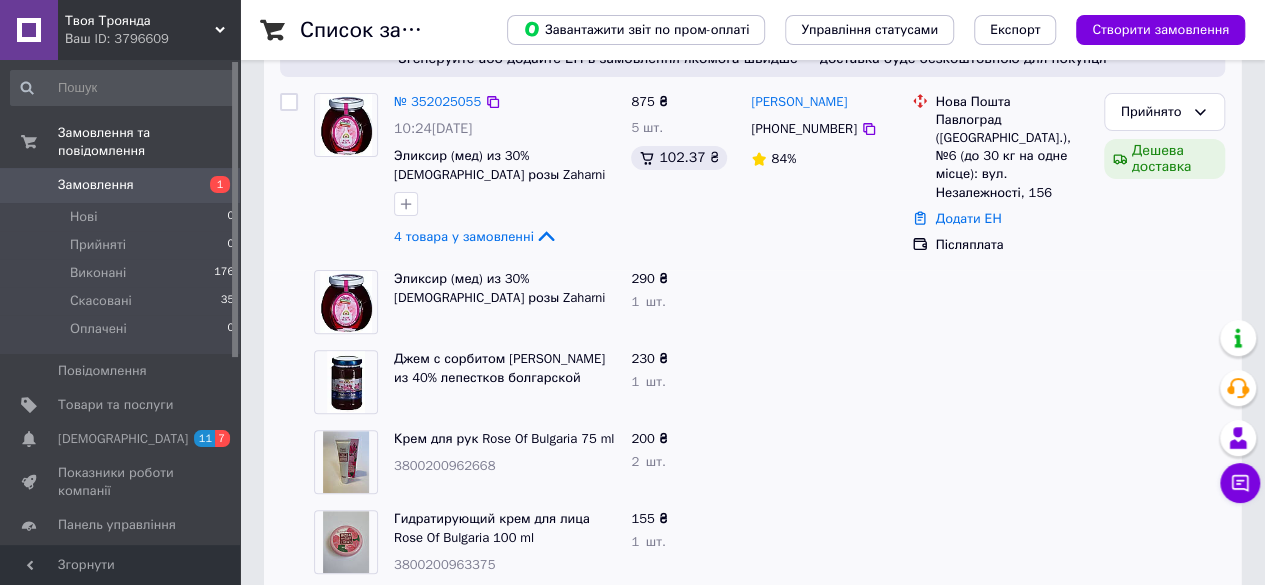 scroll, scrollTop: 200, scrollLeft: 0, axis: vertical 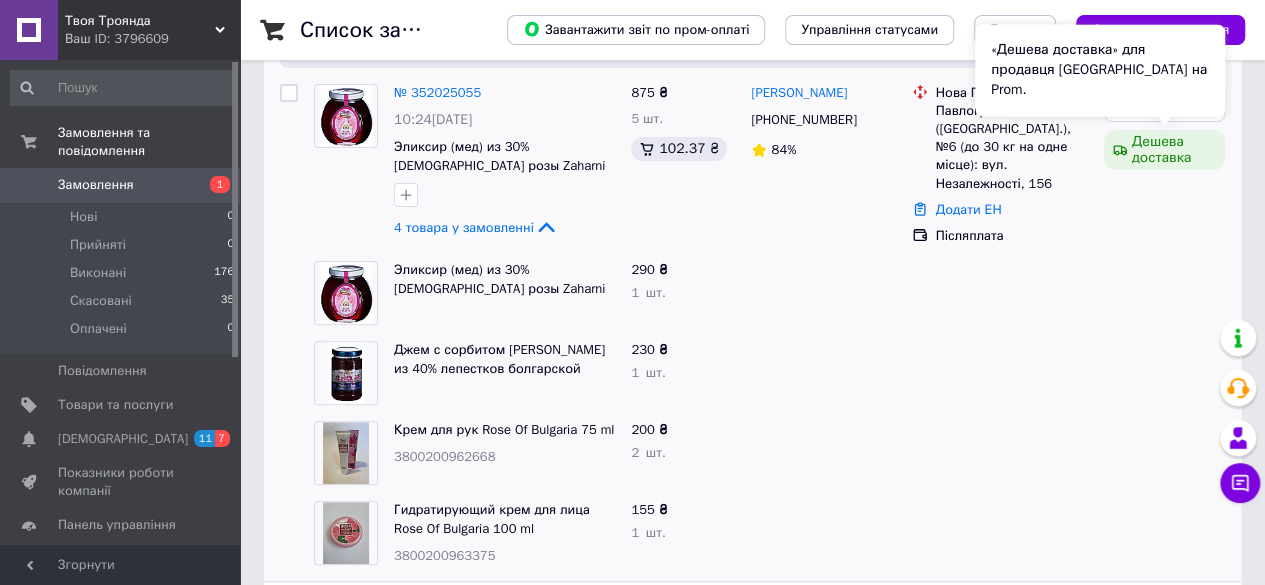 click on "Дешева доставка" at bounding box center (1164, 150) 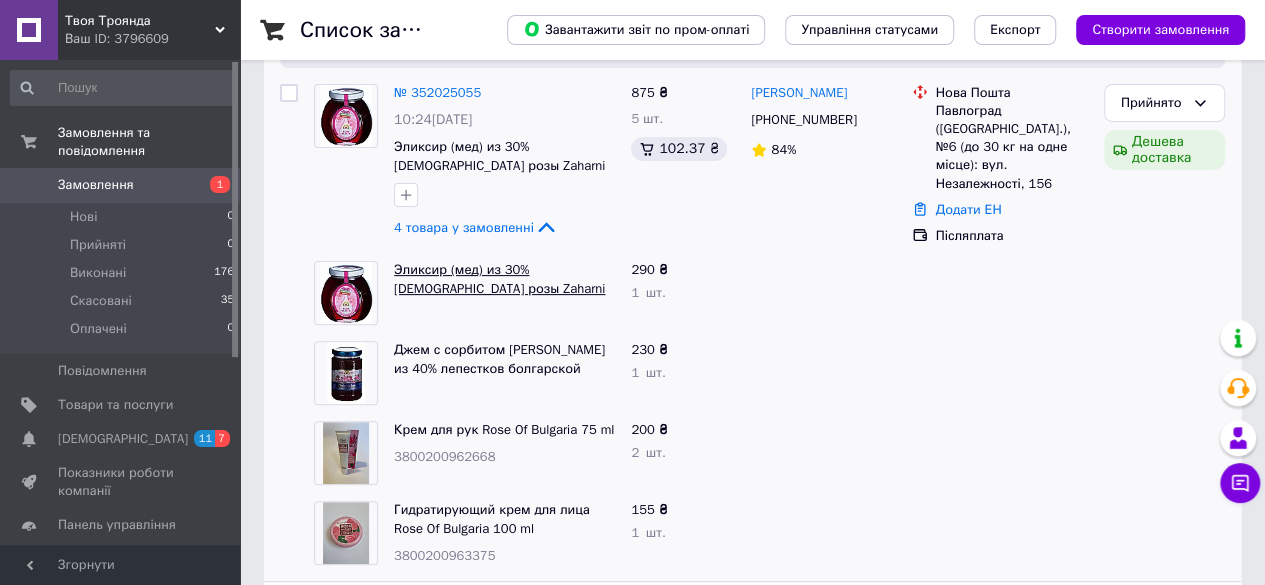 click on "Эликсир (мед) из 30%[DEMOGRAPHIC_DATA] розы Zaharni 500 г" at bounding box center (499, 288) 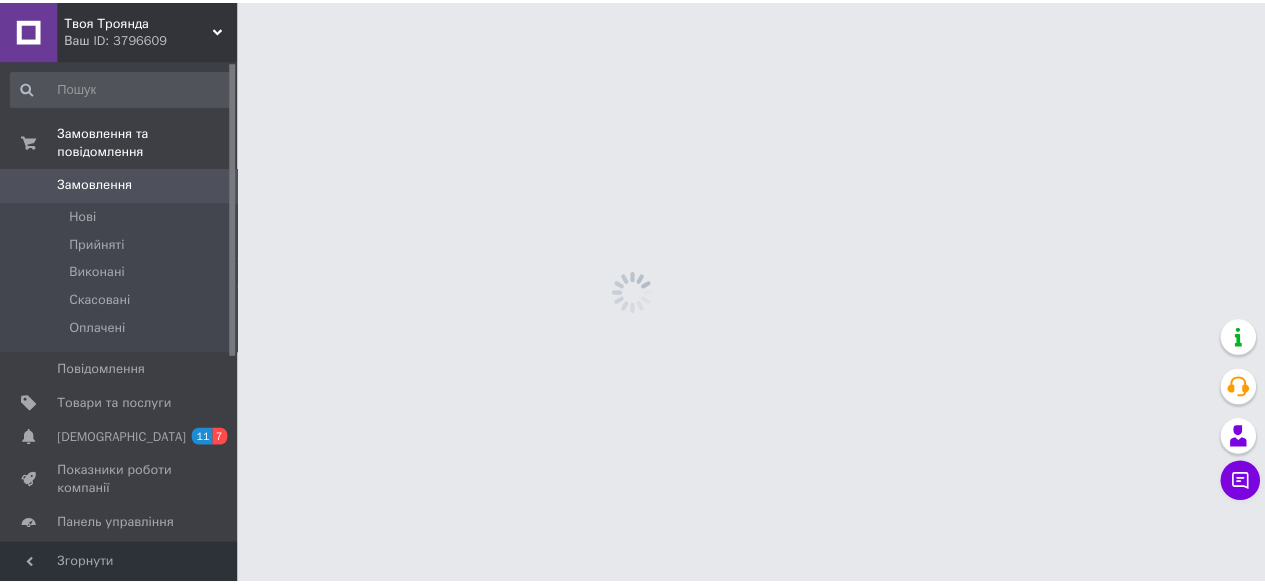 scroll, scrollTop: 0, scrollLeft: 0, axis: both 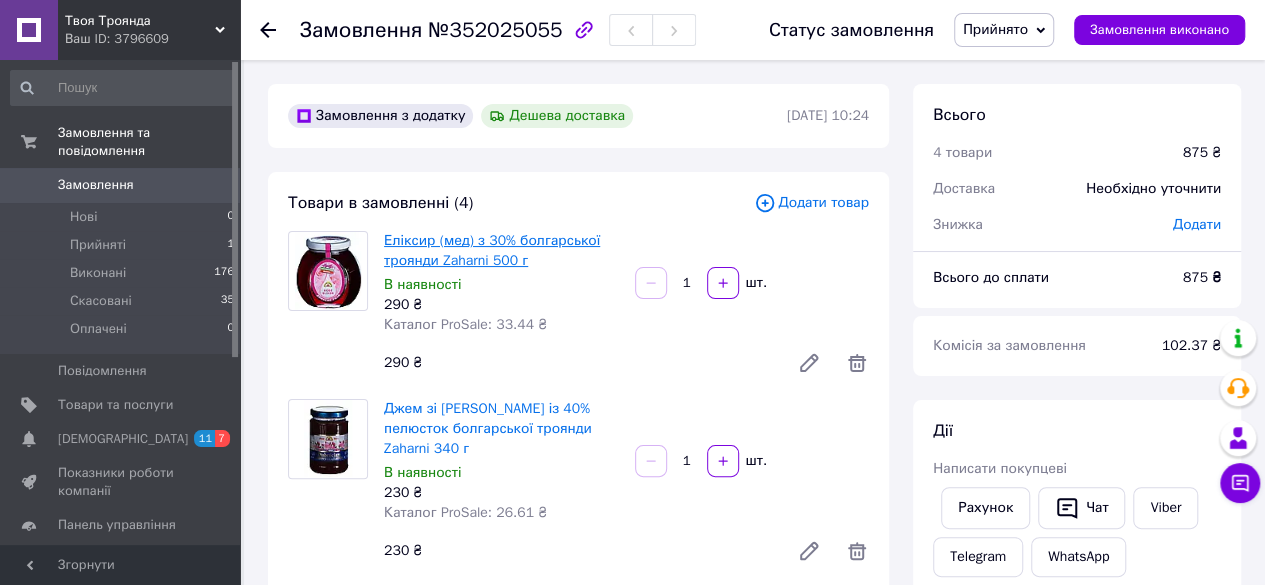 click on "Еліксир (мед) з 30% болгарської троянди Zaharni 500 г" at bounding box center (492, 250) 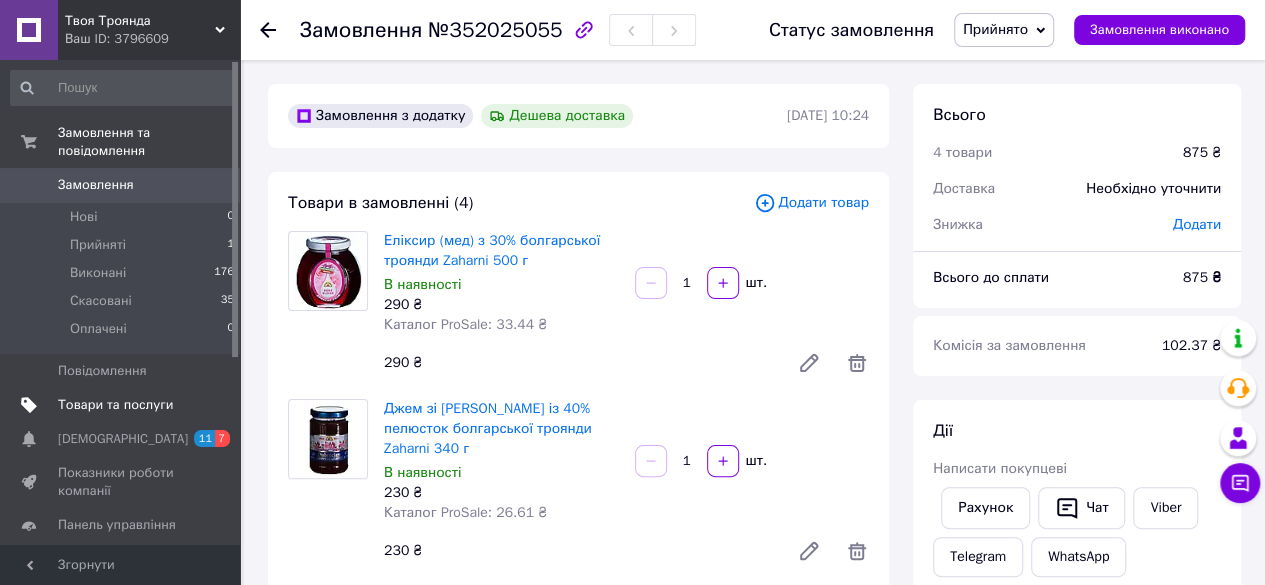 click on "Товари та послуги" at bounding box center (115, 405) 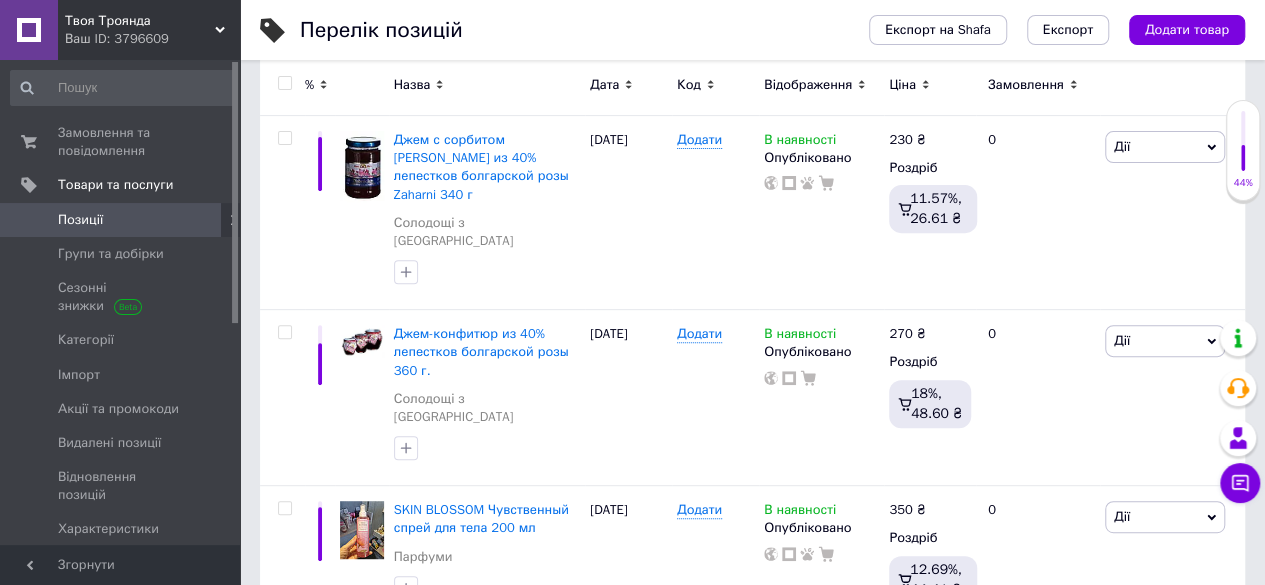 scroll, scrollTop: 300, scrollLeft: 0, axis: vertical 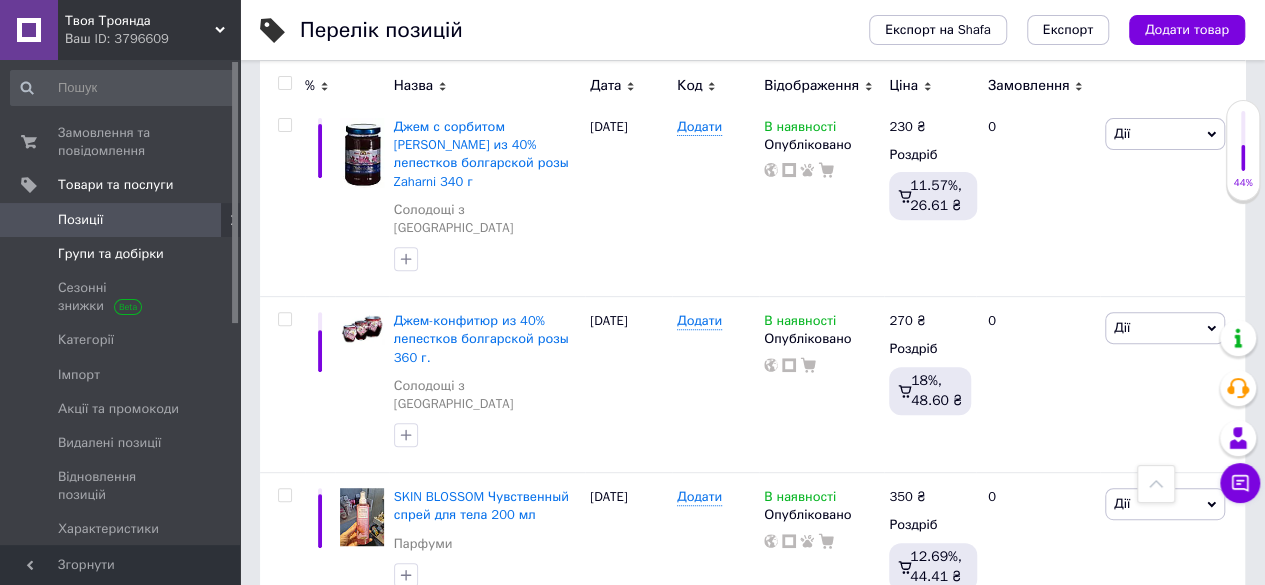 click on "Групи та добірки" at bounding box center [111, 254] 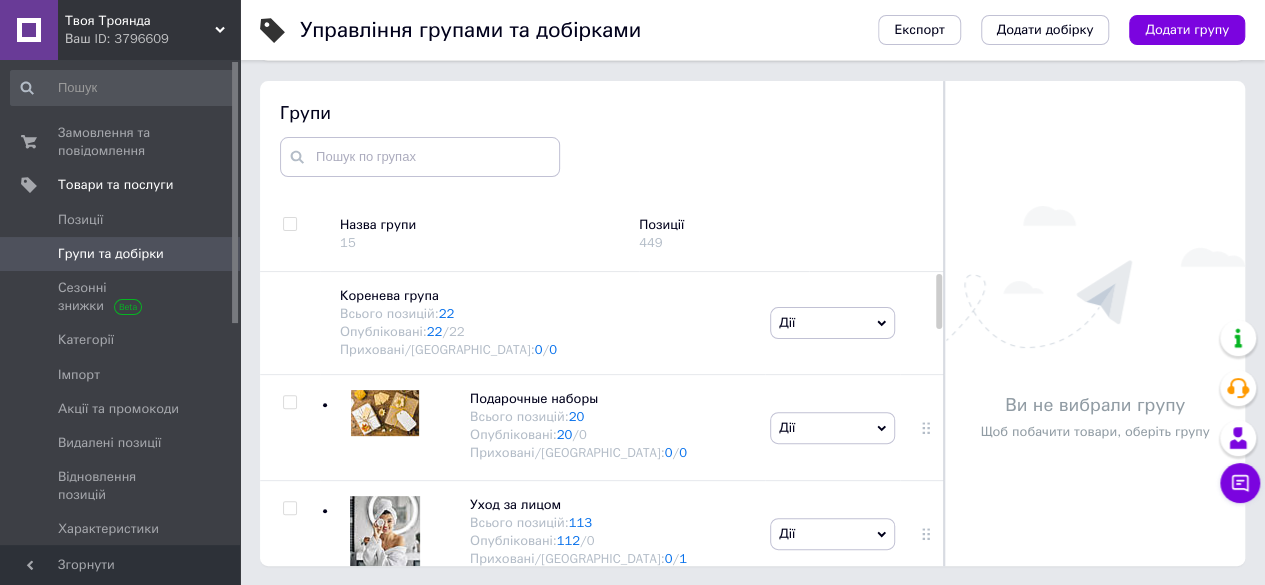 scroll, scrollTop: 113, scrollLeft: 0, axis: vertical 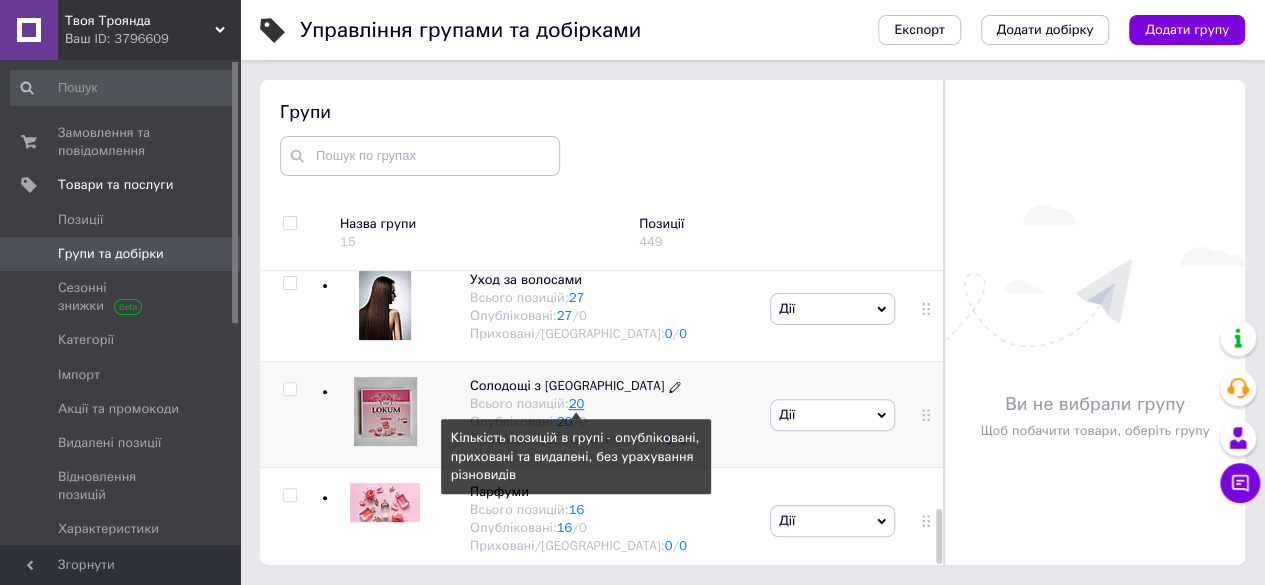 click on "20" at bounding box center [577, 403] 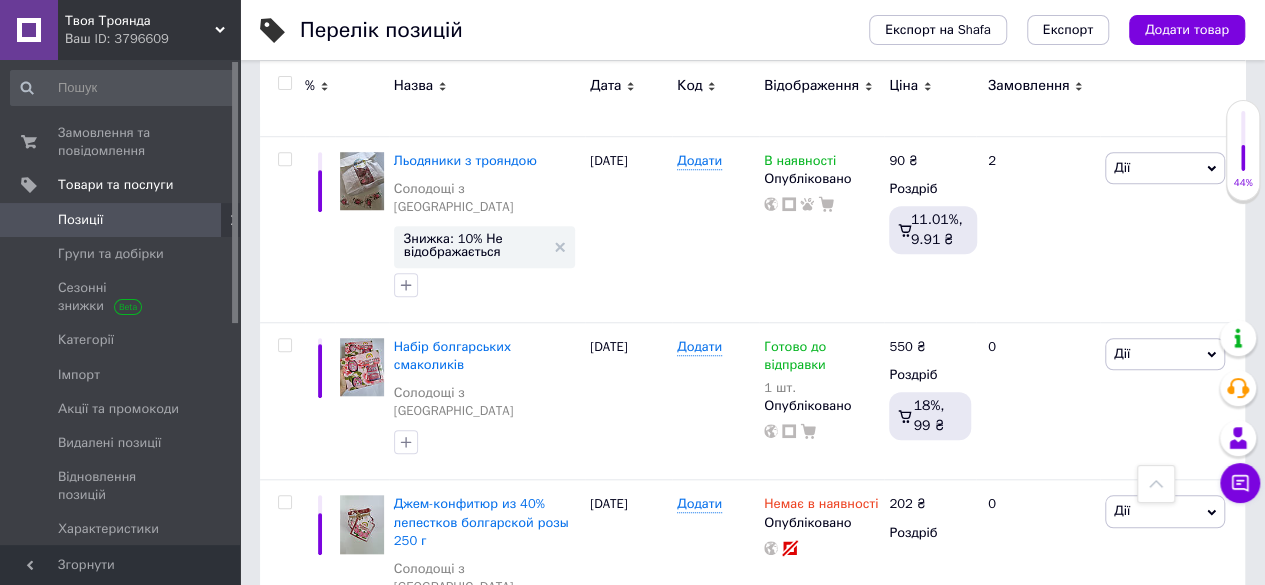 scroll, scrollTop: 700, scrollLeft: 0, axis: vertical 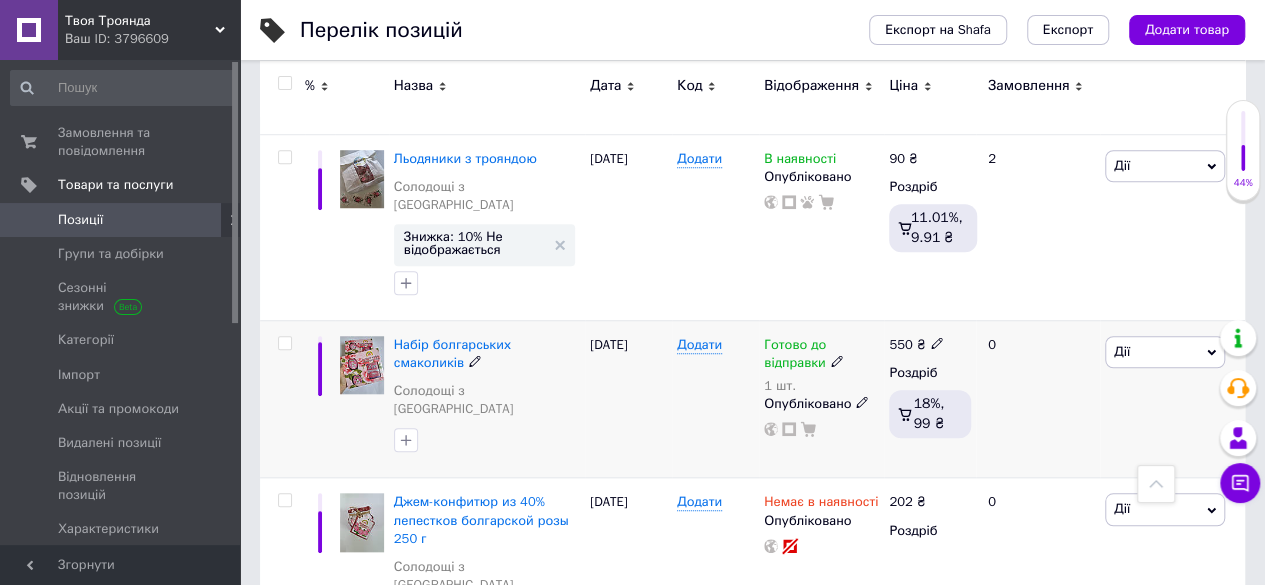 click 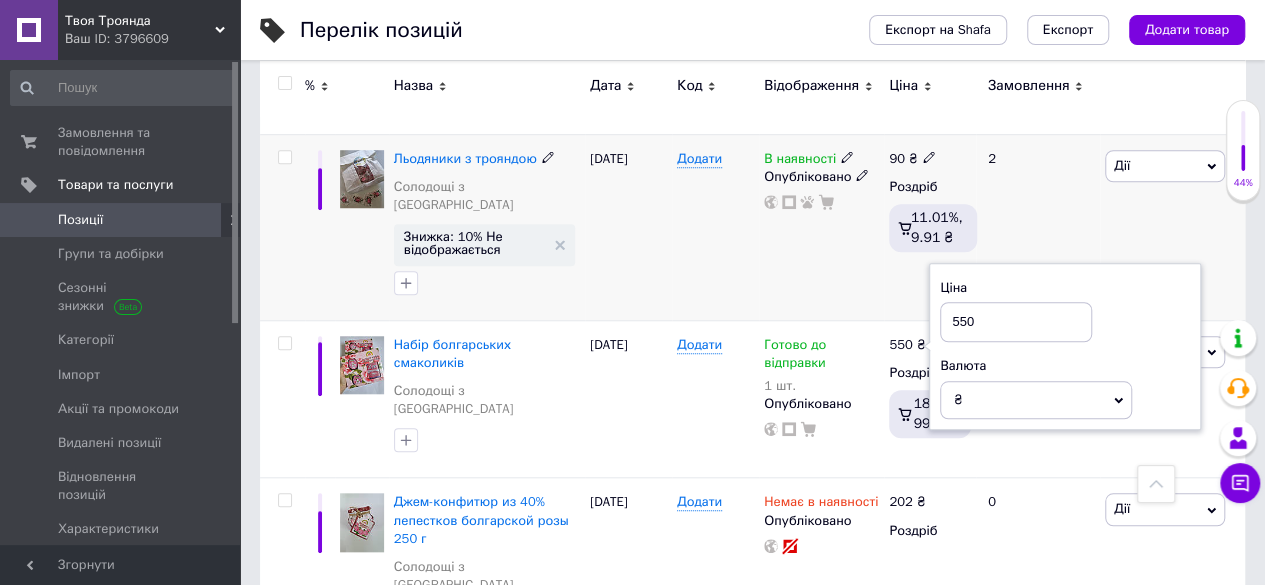 click on "В наявності Опубліковано" at bounding box center (821, 227) 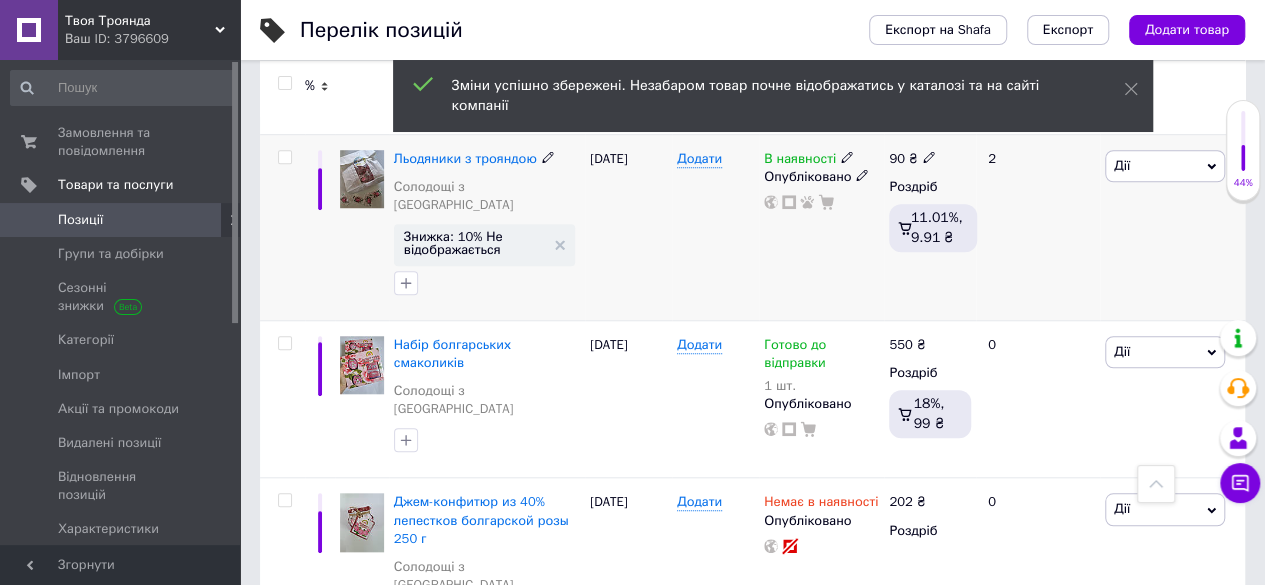 click on "В наявності Опубліковано" at bounding box center (821, 227) 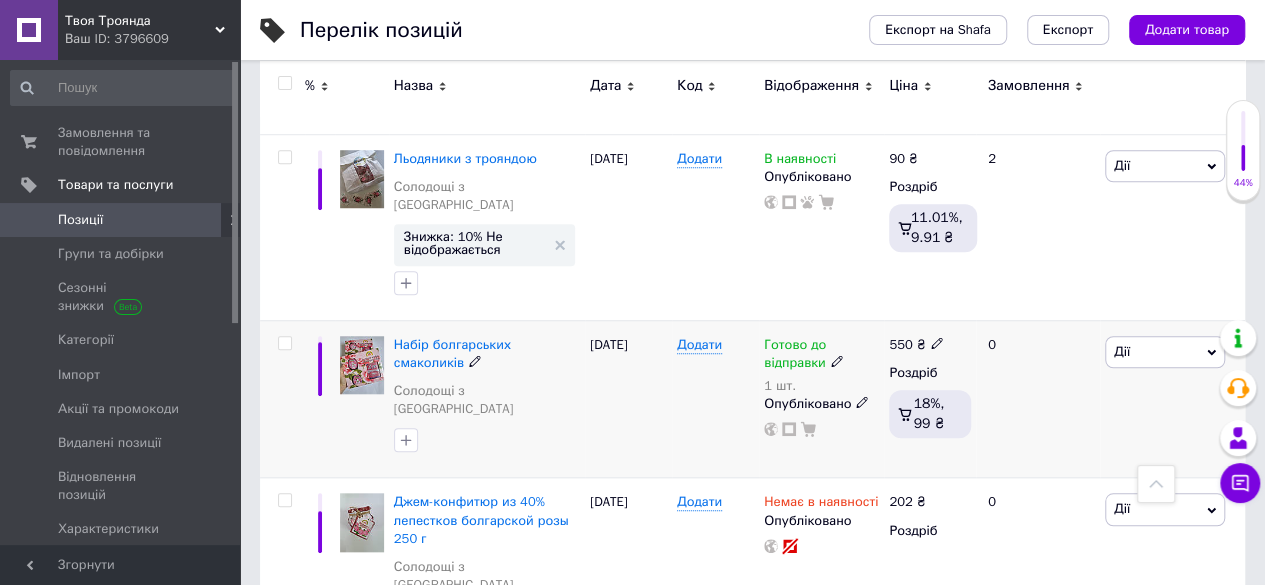 click 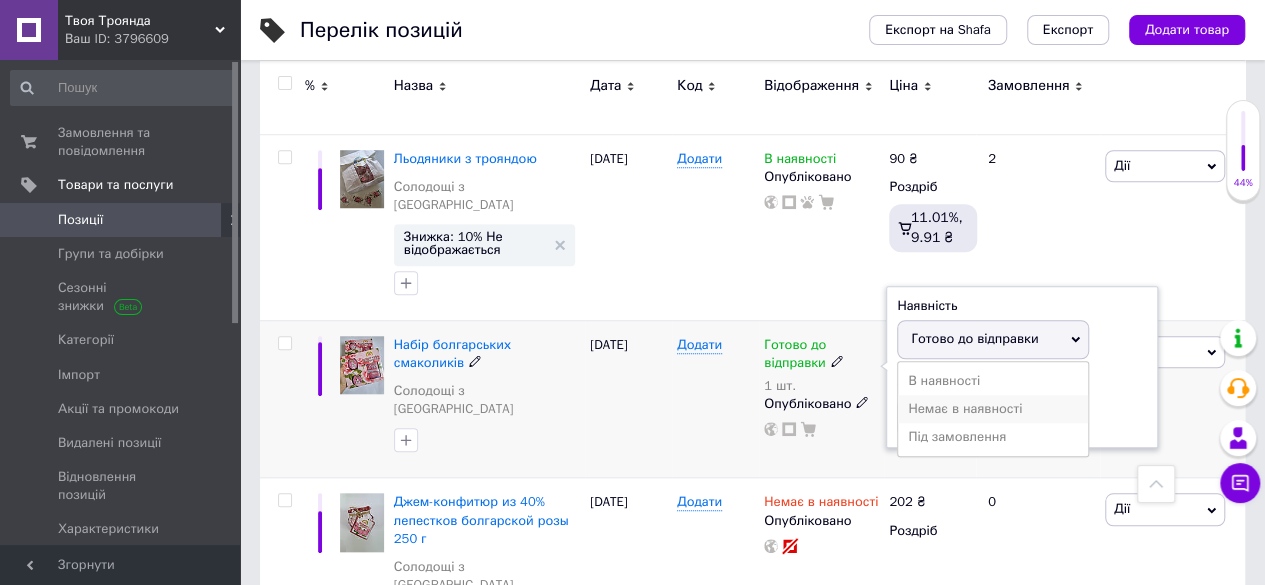 click on "Немає в наявності" at bounding box center (993, 409) 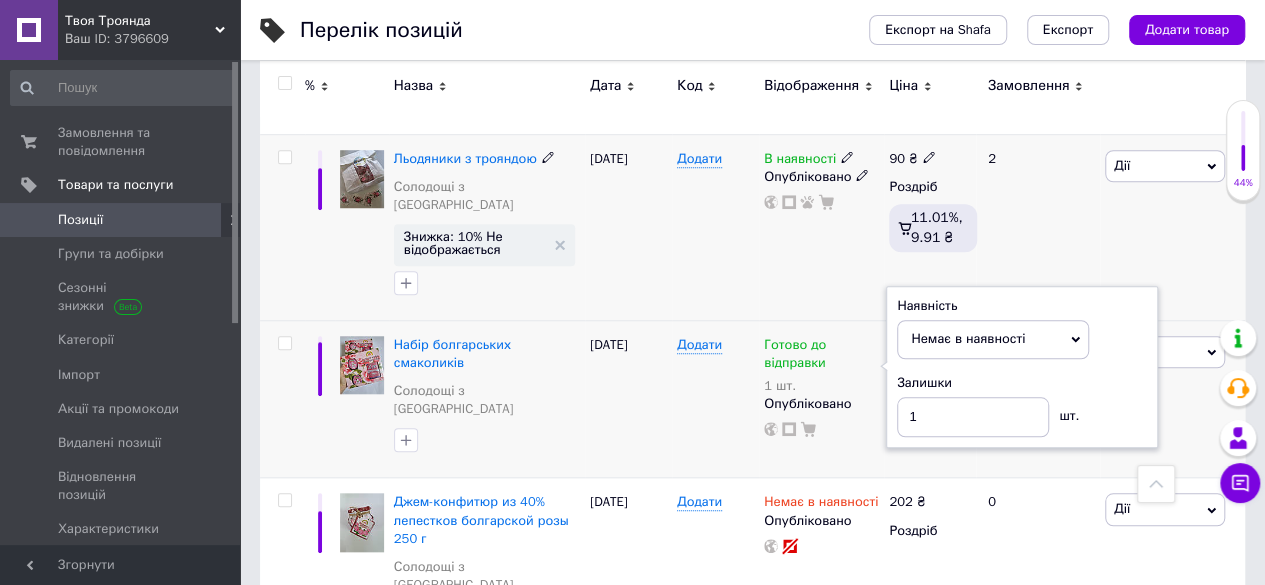 click on "2" at bounding box center (1038, 227) 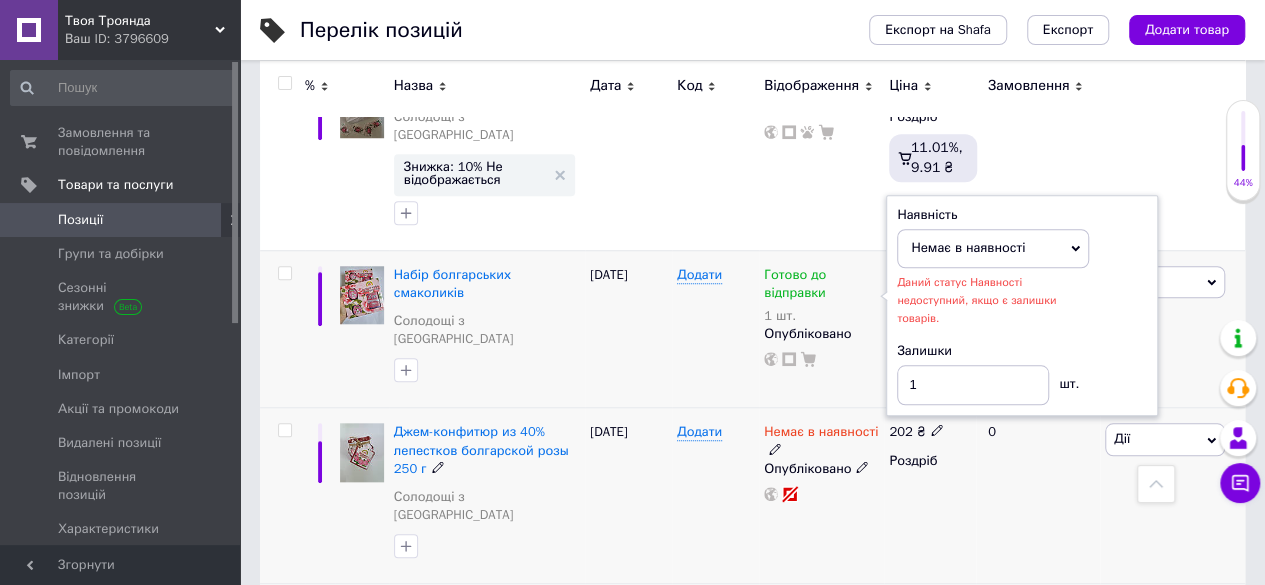 scroll, scrollTop: 800, scrollLeft: 0, axis: vertical 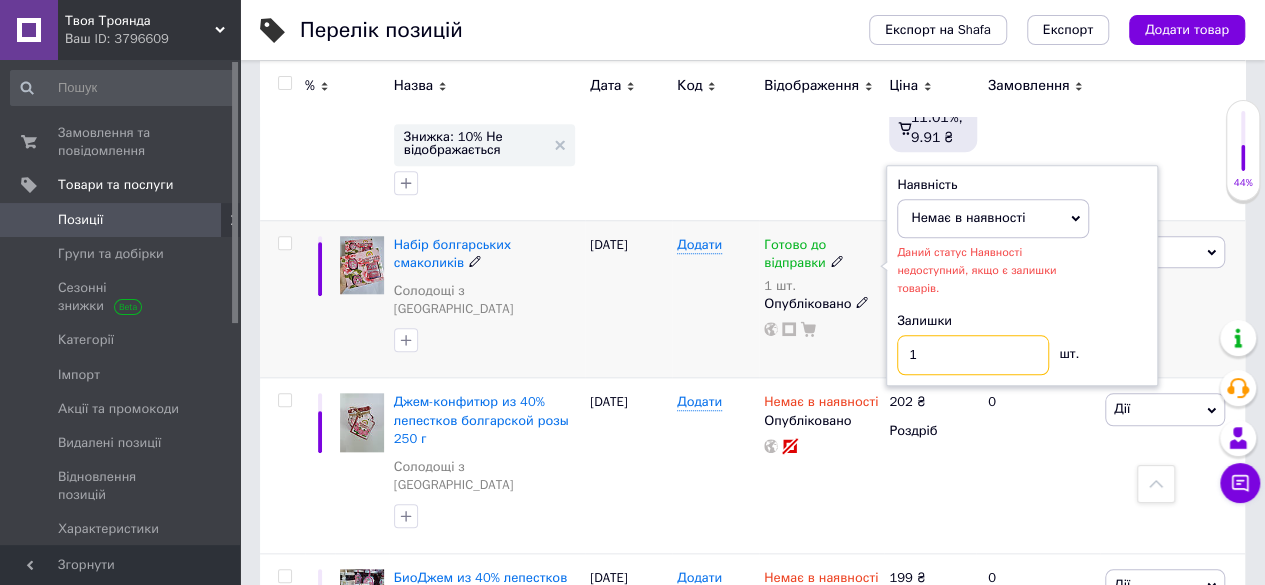 click on "Наявність Немає в наявності В наявності Під замовлення Готово до відправки Даний статус Наявності недоступний, якщо є залишки товарів. Залишки 1 шт." at bounding box center [1022, 275] 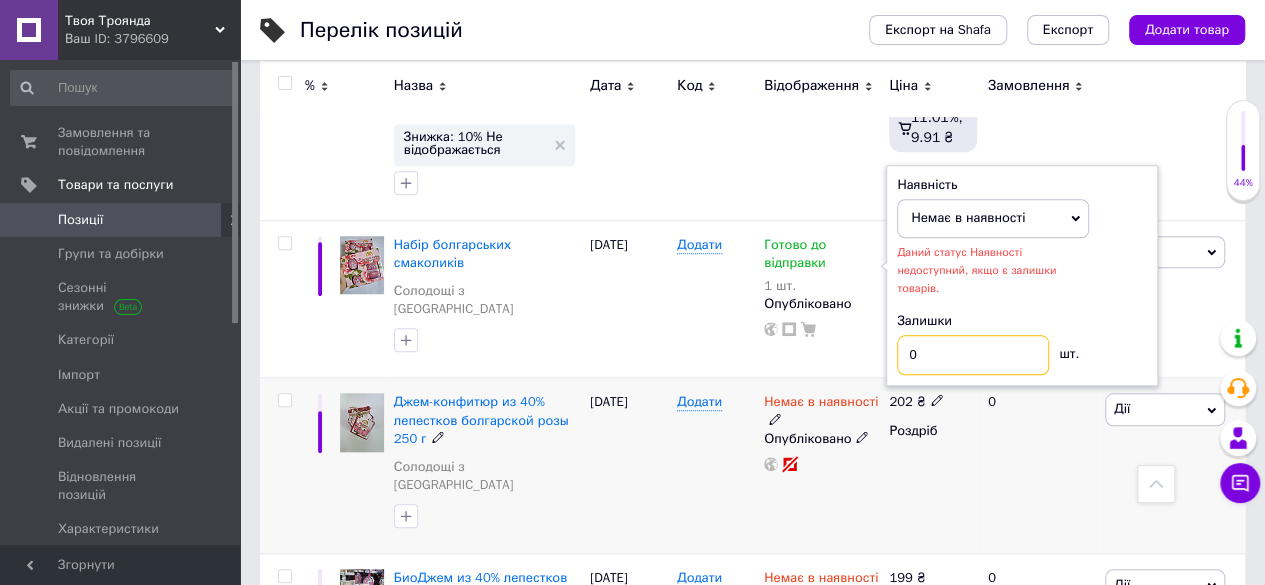 type on "0" 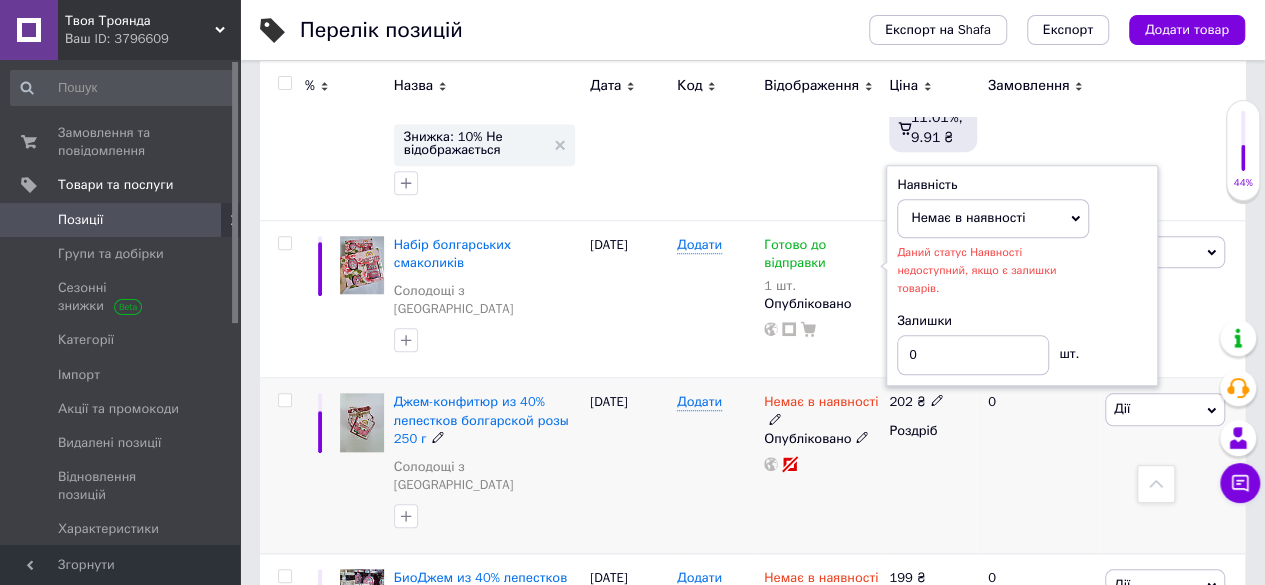 click on "0" at bounding box center [1038, 466] 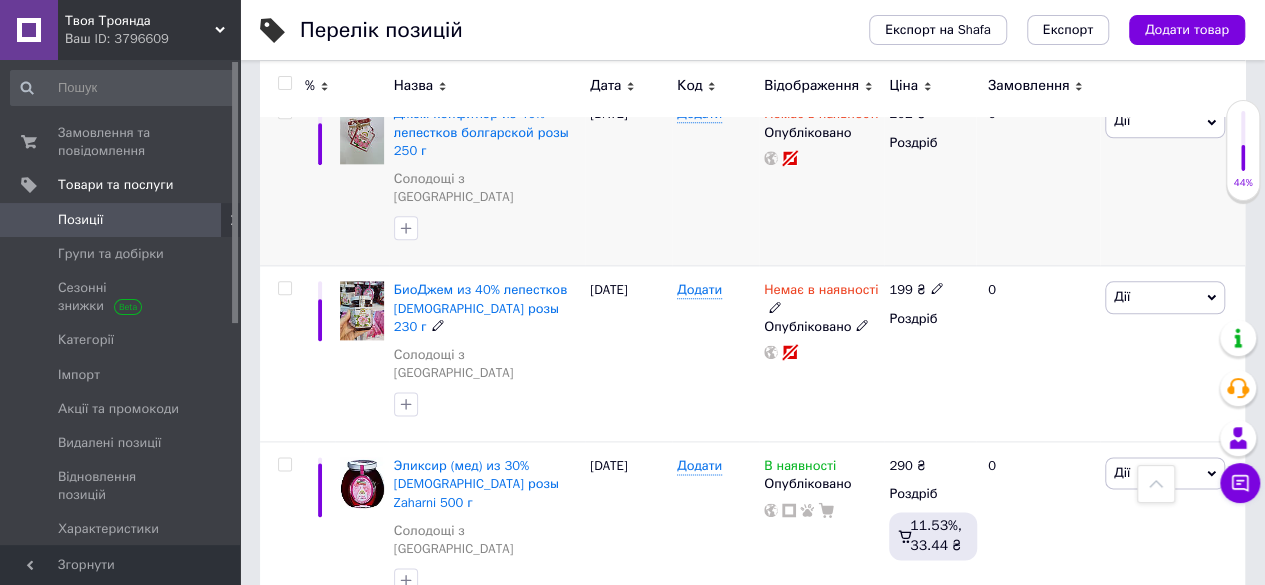 scroll, scrollTop: 1200, scrollLeft: 0, axis: vertical 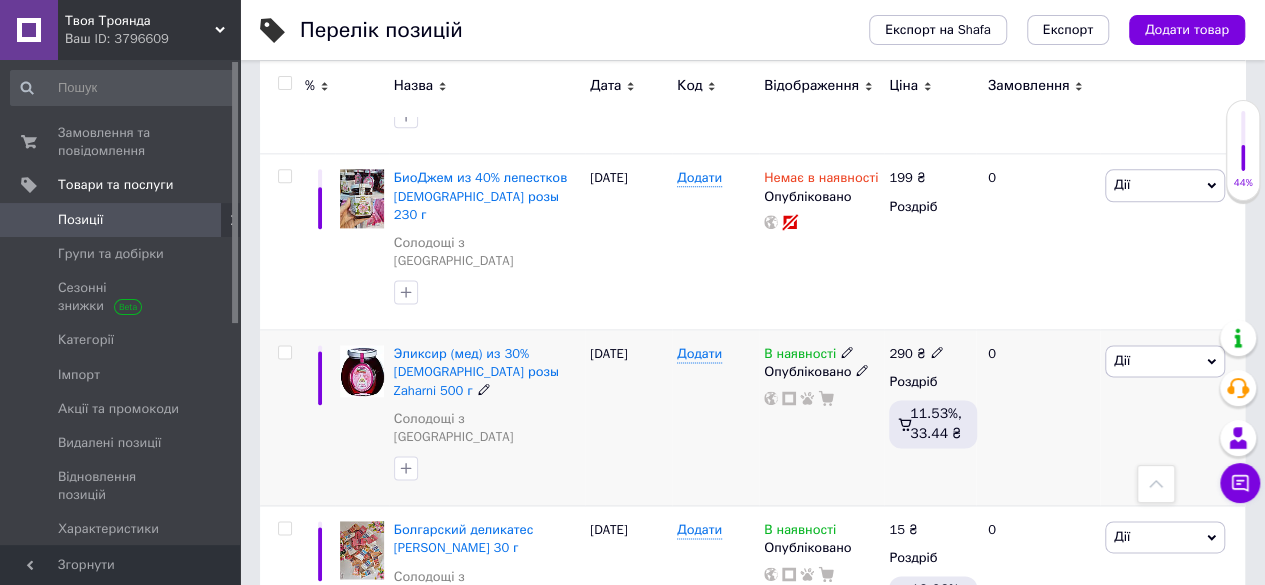 click 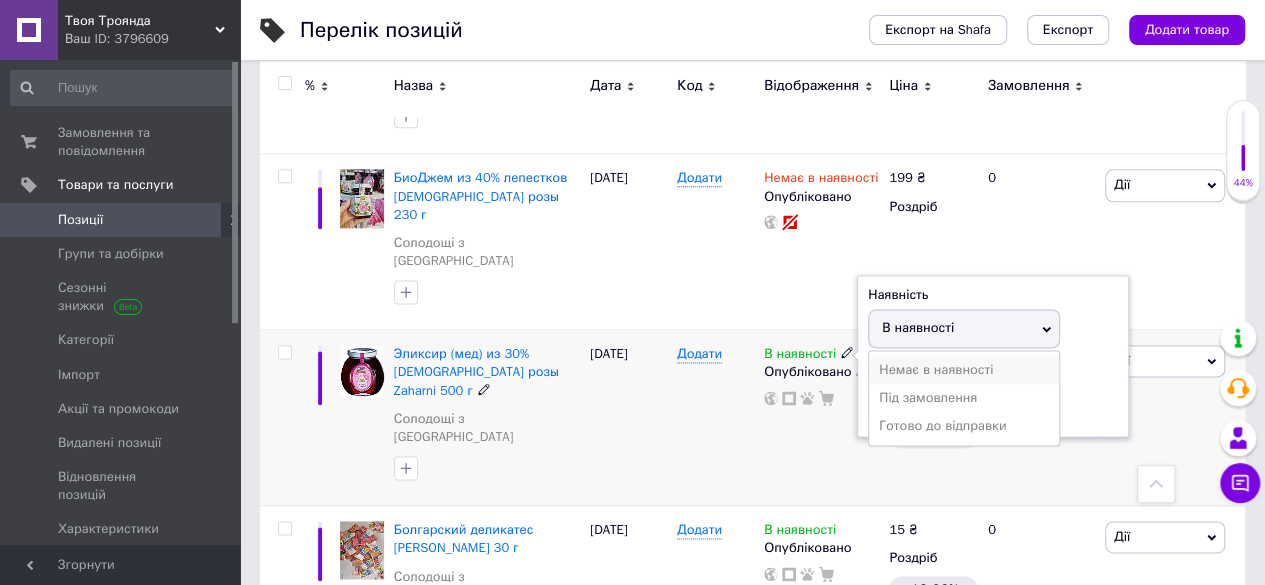 click on "Немає в наявності" at bounding box center (964, 370) 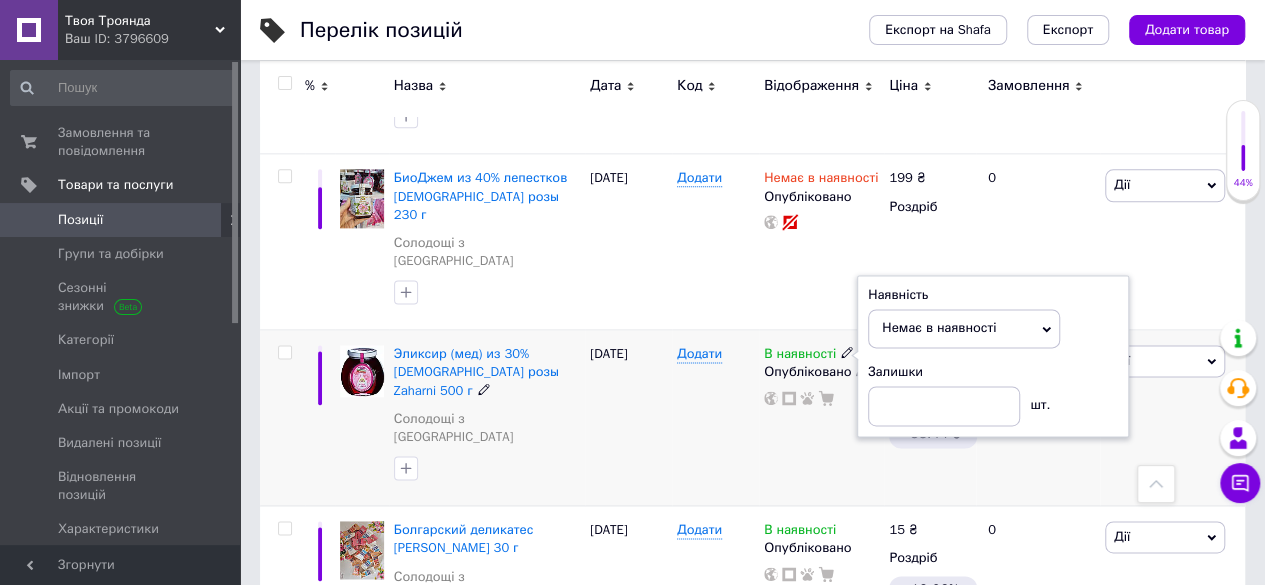 click on "0" at bounding box center (1038, 418) 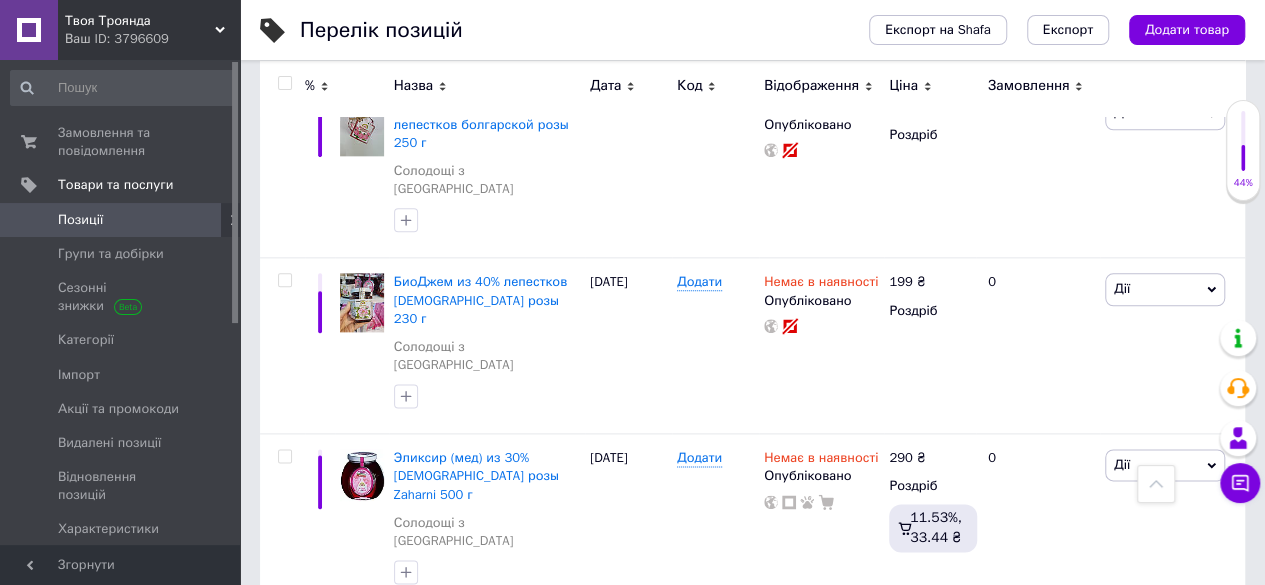 scroll, scrollTop: 1100, scrollLeft: 0, axis: vertical 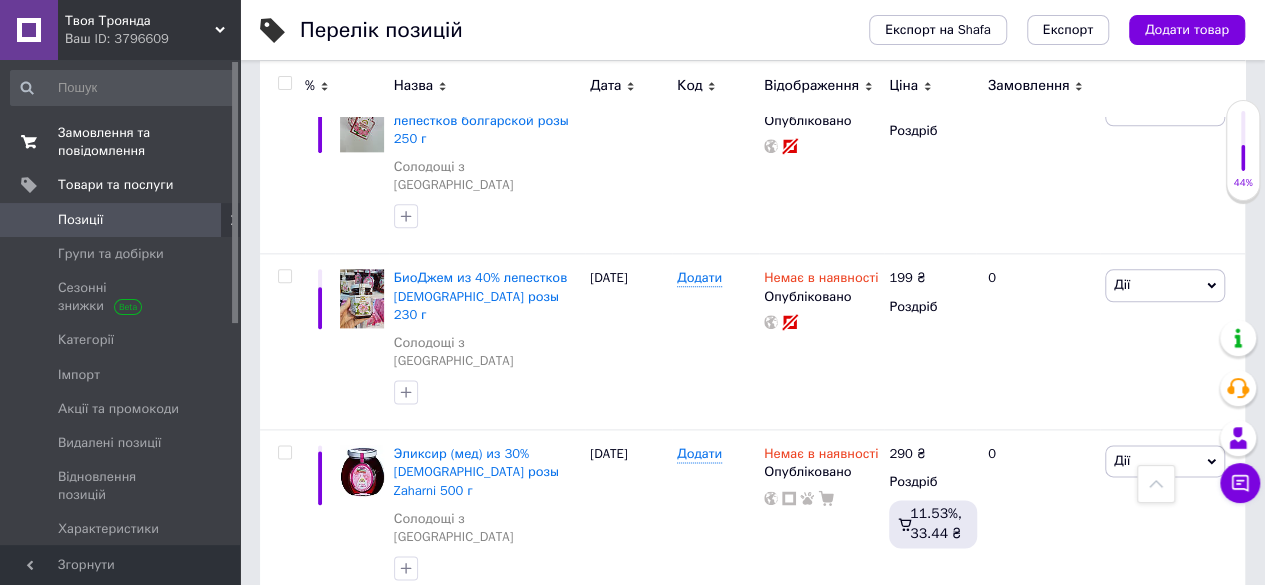 click on "Замовлення та повідомлення" at bounding box center [121, 142] 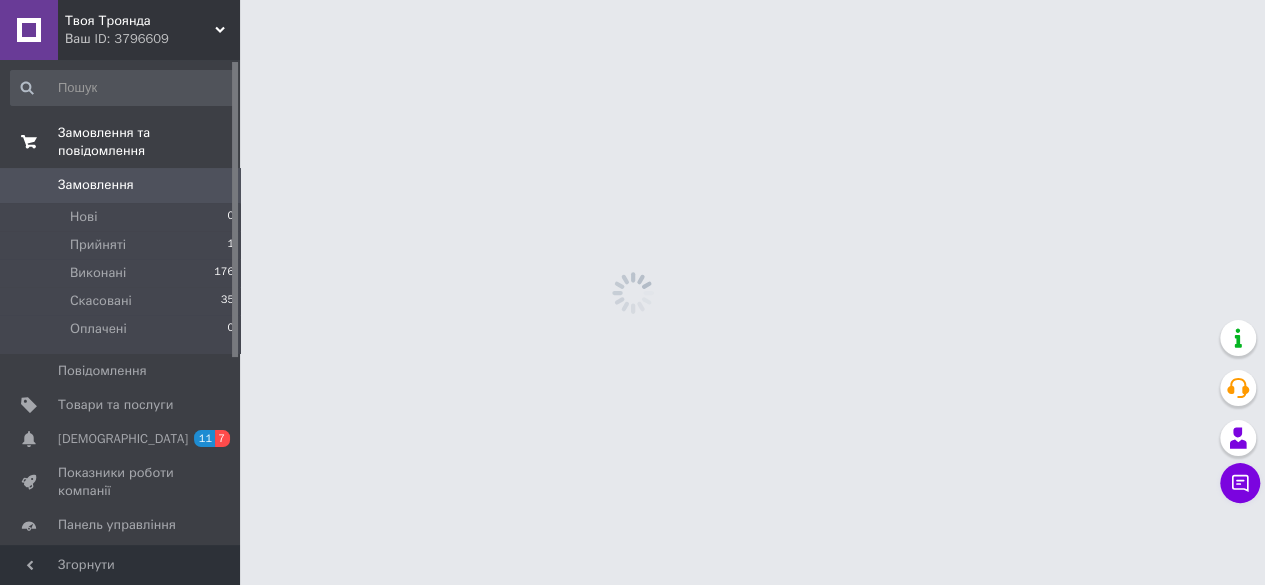 scroll, scrollTop: 0, scrollLeft: 0, axis: both 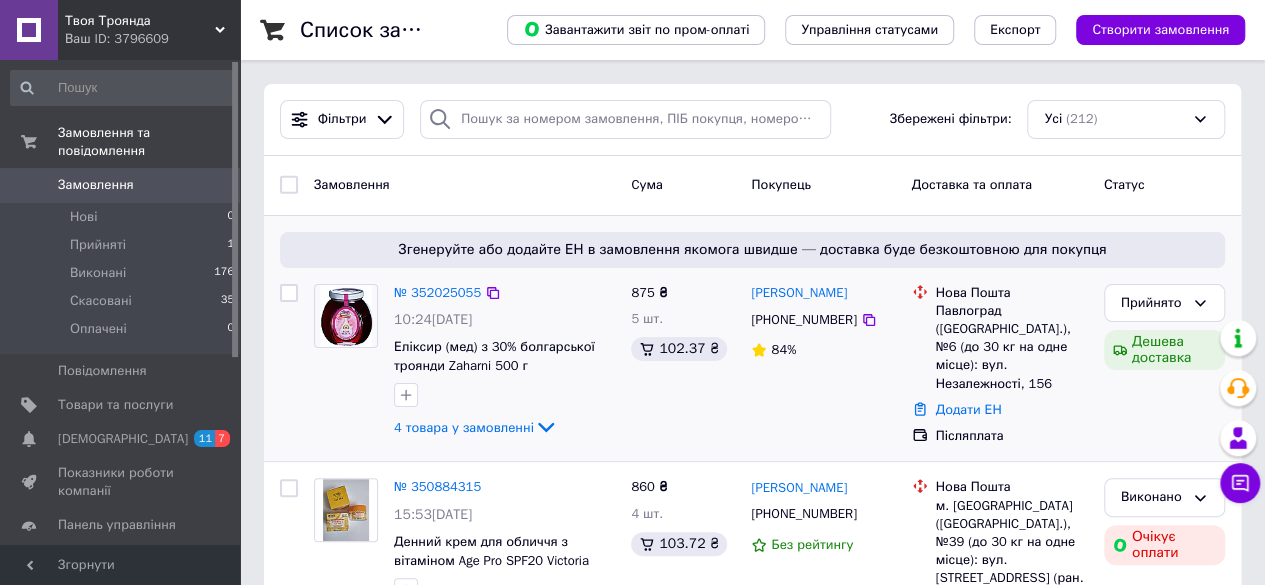 click at bounding box center [346, 316] 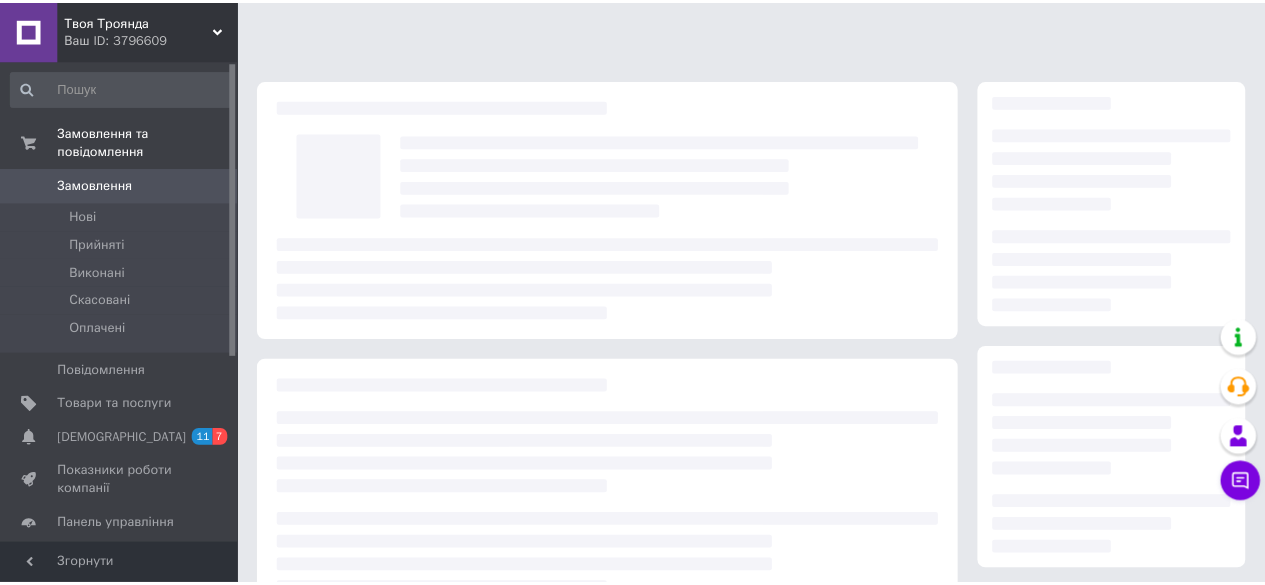scroll, scrollTop: 0, scrollLeft: 0, axis: both 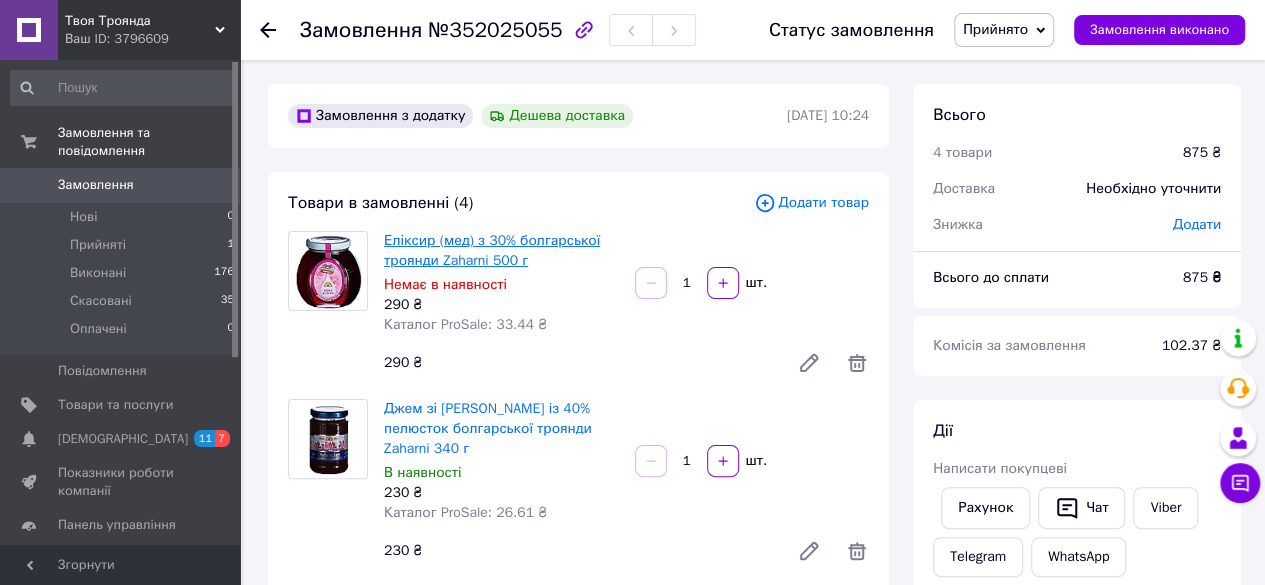 click on "Еліксир (мед) з 30% болгарської троянди Zaharni 500 г" at bounding box center [492, 250] 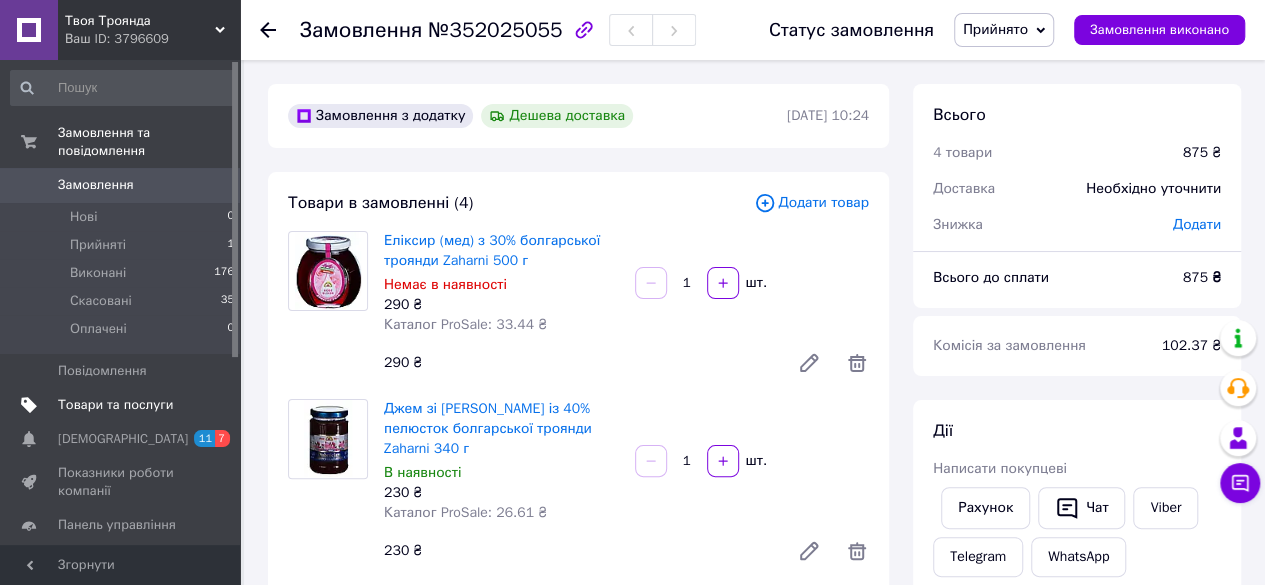 click on "Товари та послуги" at bounding box center [115, 405] 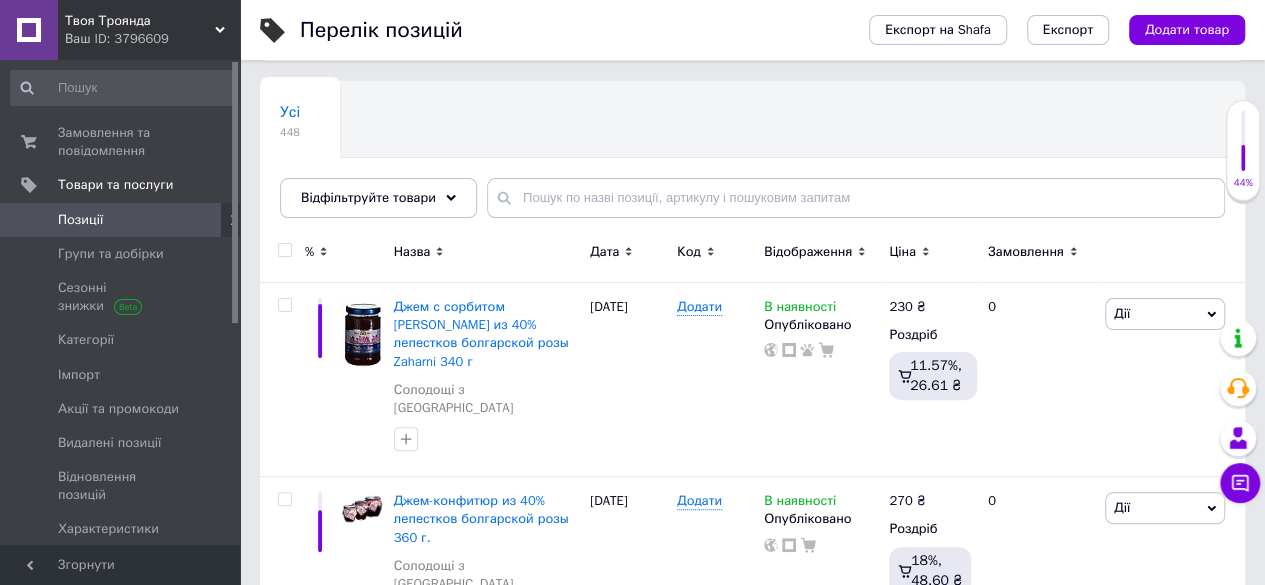 scroll, scrollTop: 200, scrollLeft: 0, axis: vertical 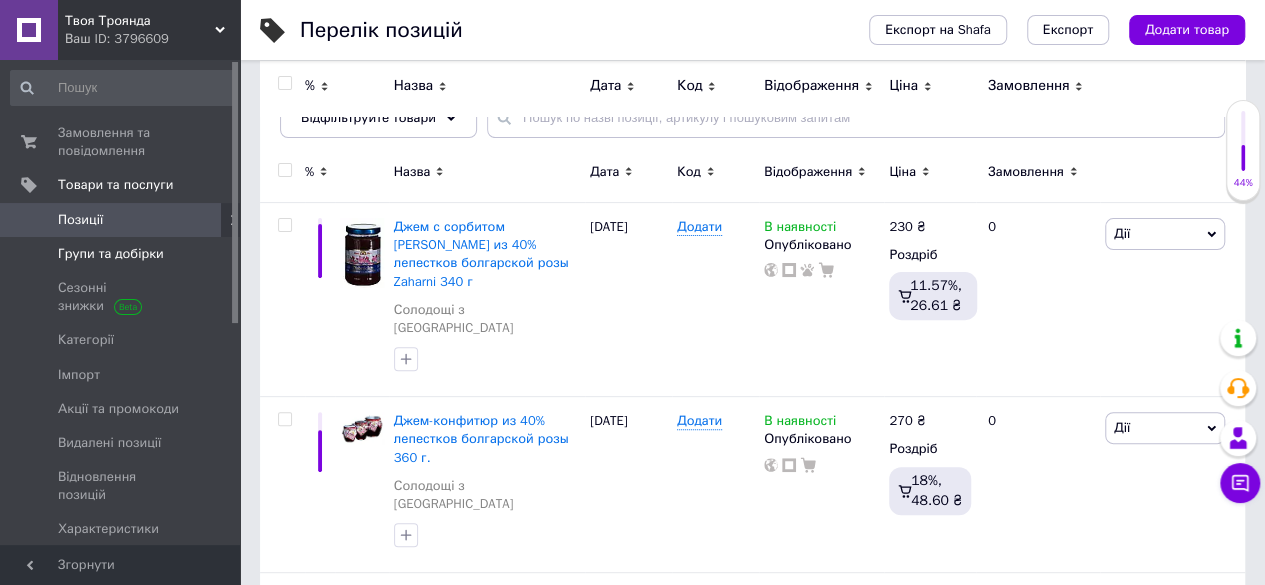 click on "Групи та добірки" at bounding box center [111, 254] 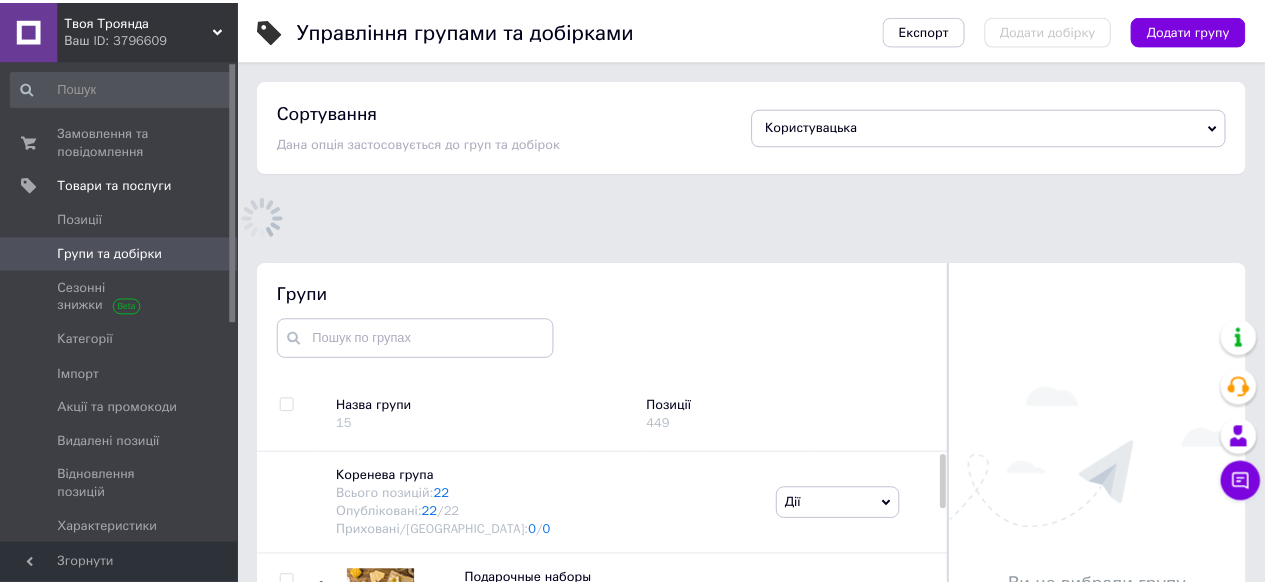 scroll, scrollTop: 104, scrollLeft: 0, axis: vertical 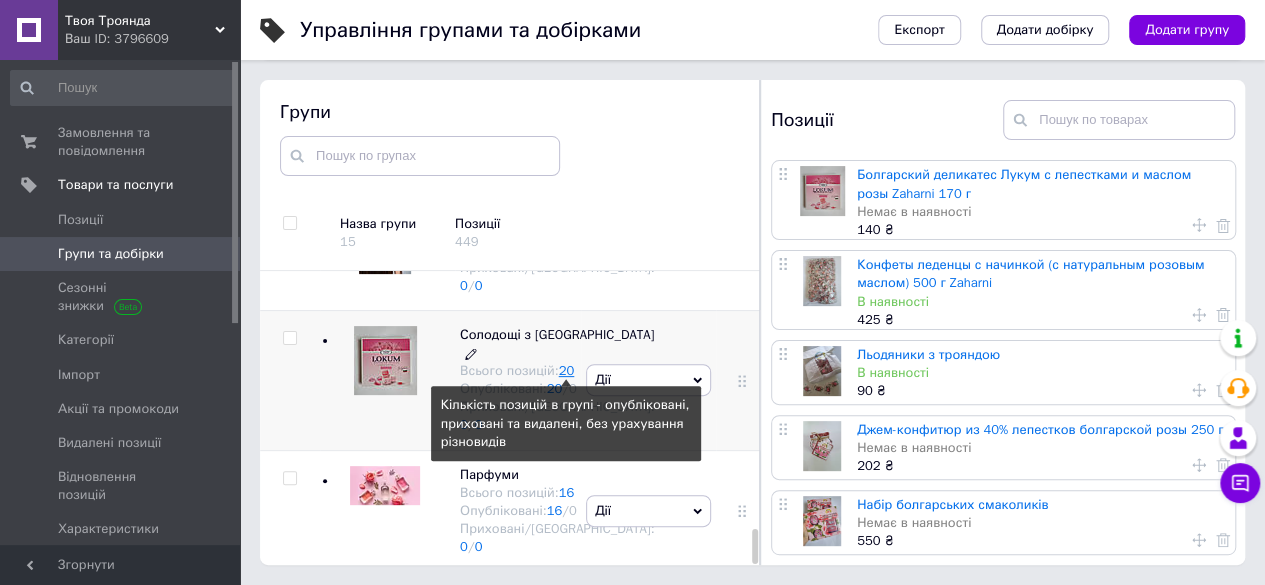click on "20" at bounding box center [567, 370] 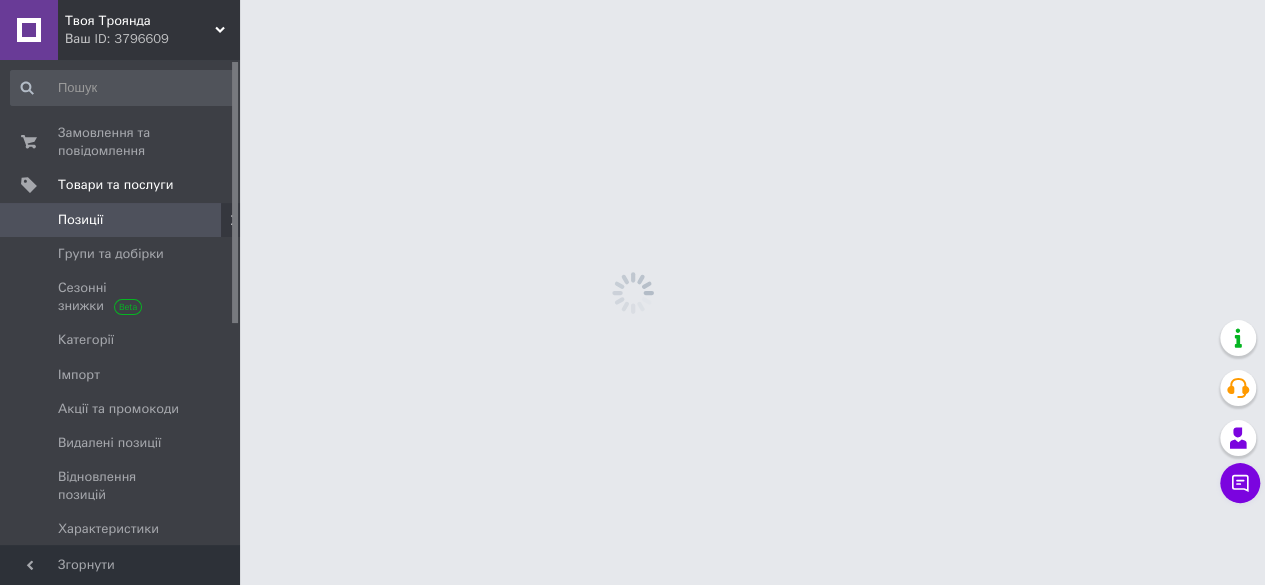 scroll, scrollTop: 0, scrollLeft: 0, axis: both 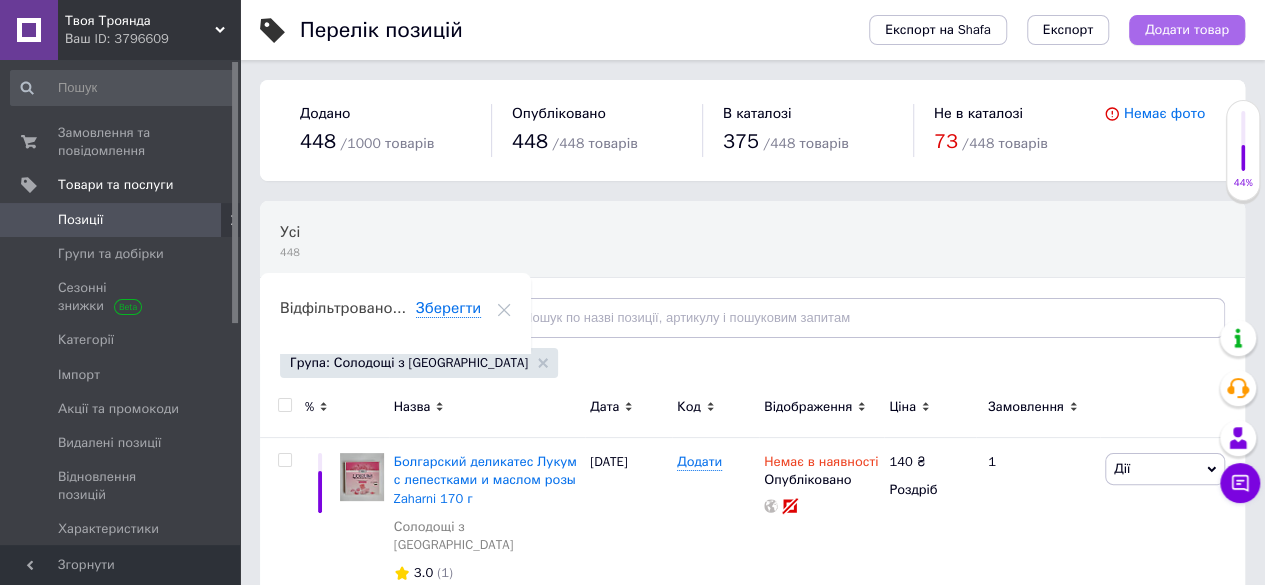 click on "Додати товар" at bounding box center (1187, 30) 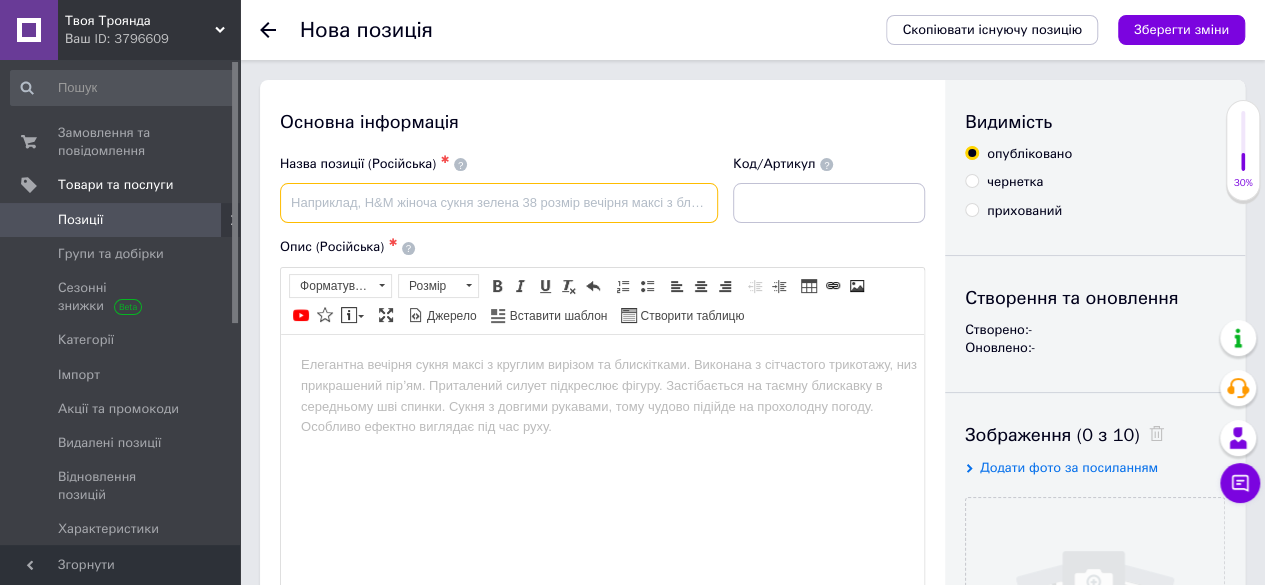 click at bounding box center (499, 203) 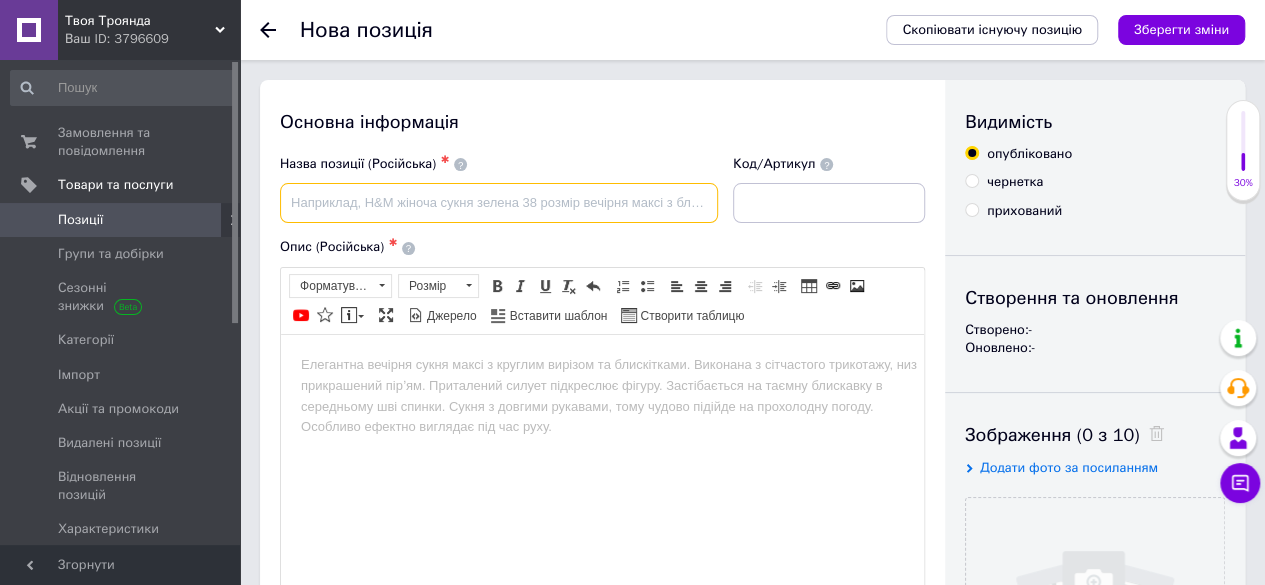 paste on "Еліксир (мед) з 30% болгарської троянди Zaharni 500 г" 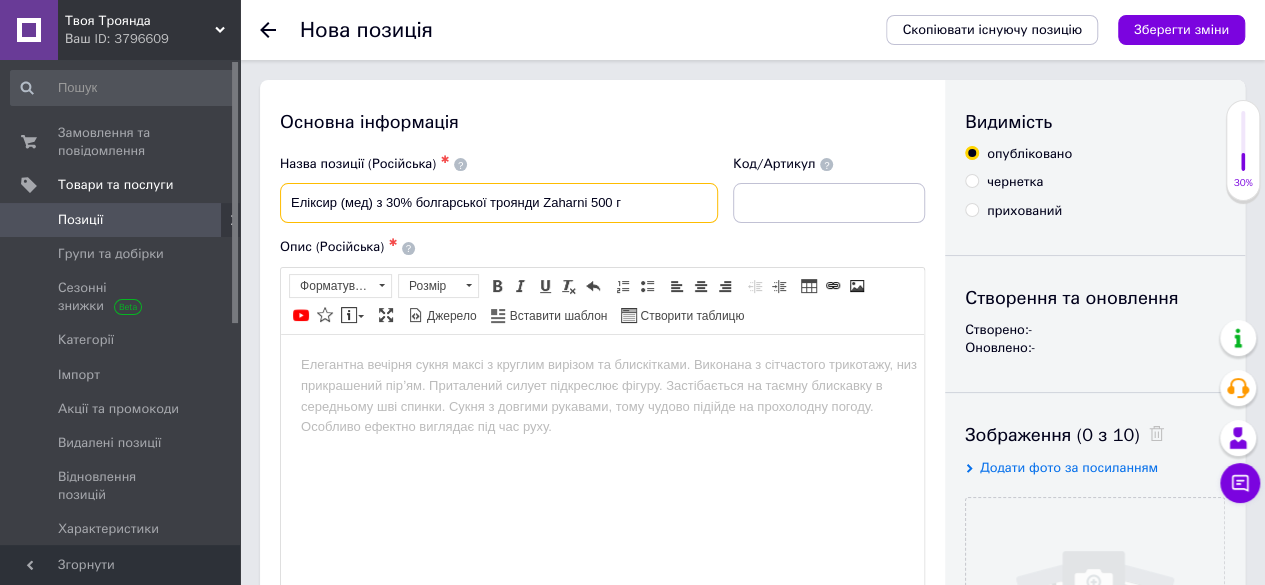 drag, startPoint x: 592, startPoint y: 204, endPoint x: 602, endPoint y: 205, distance: 10.049875 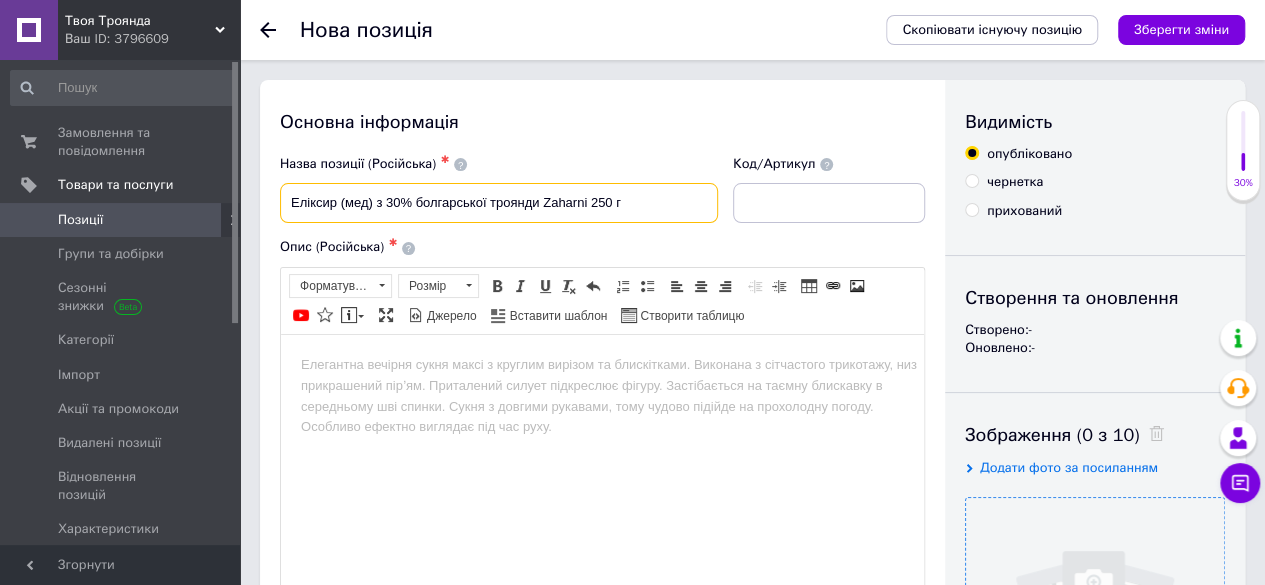 type on "Еліксир (мед) з 30% болгарської троянди Zaharni 250 г" 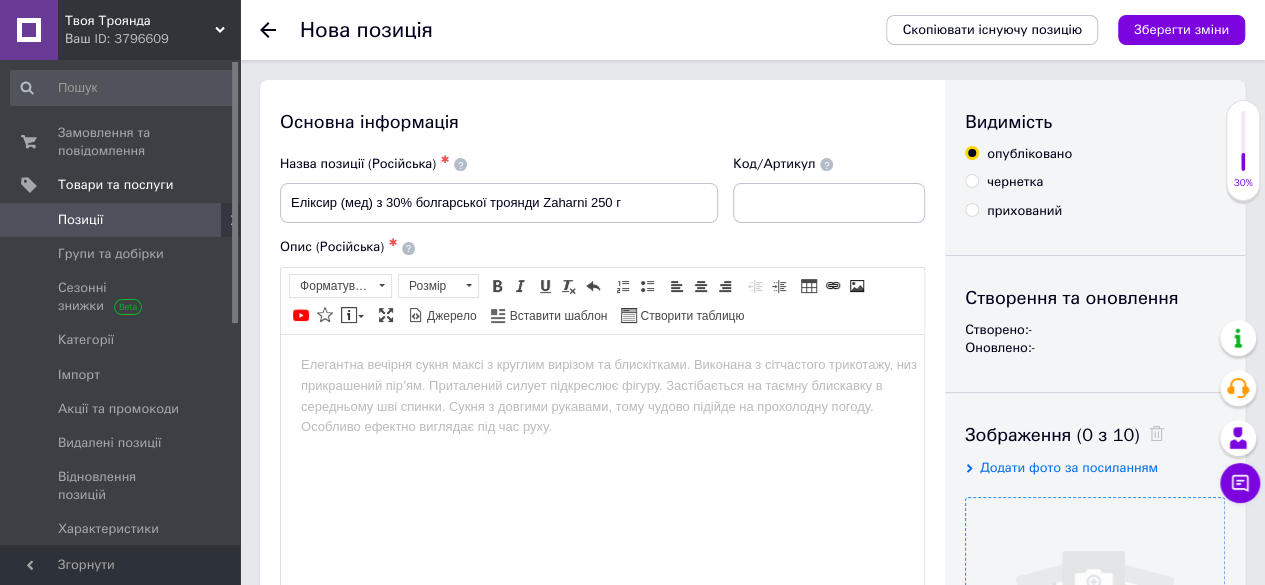 click at bounding box center [1095, 627] 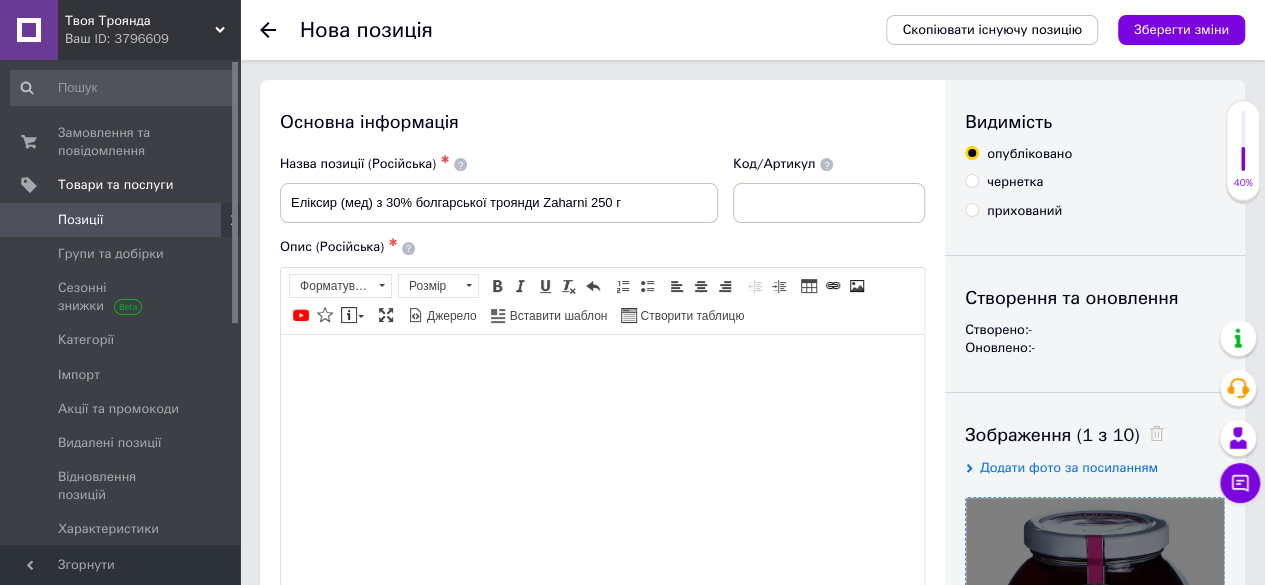 click at bounding box center (602, 364) 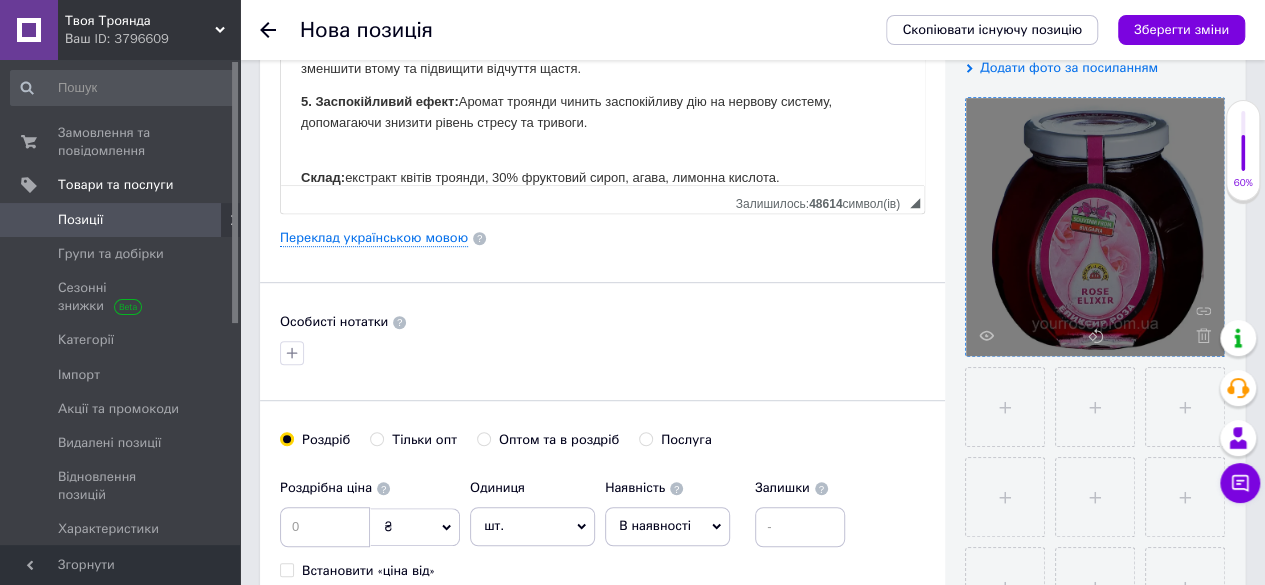 scroll, scrollTop: 700, scrollLeft: 0, axis: vertical 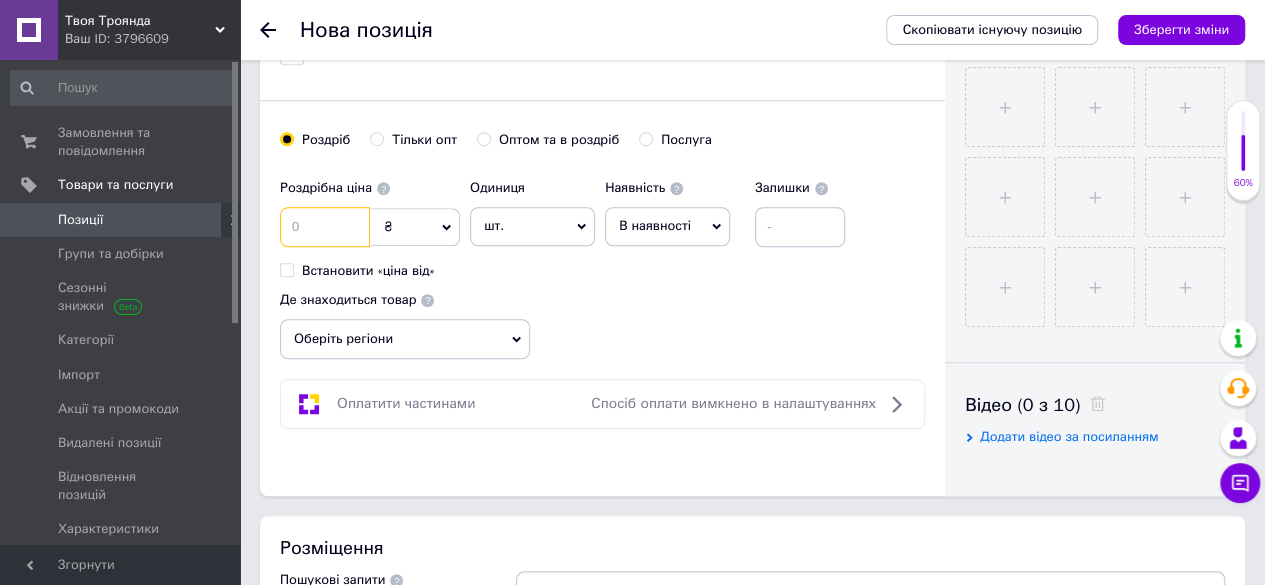 click at bounding box center [325, 227] 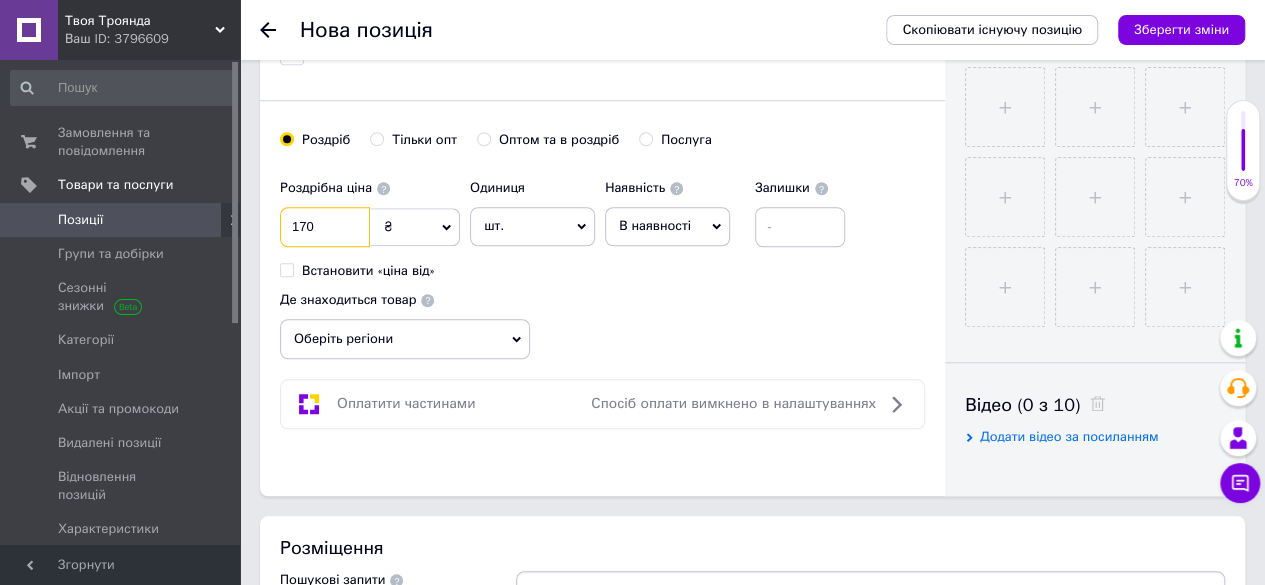 type on "170" 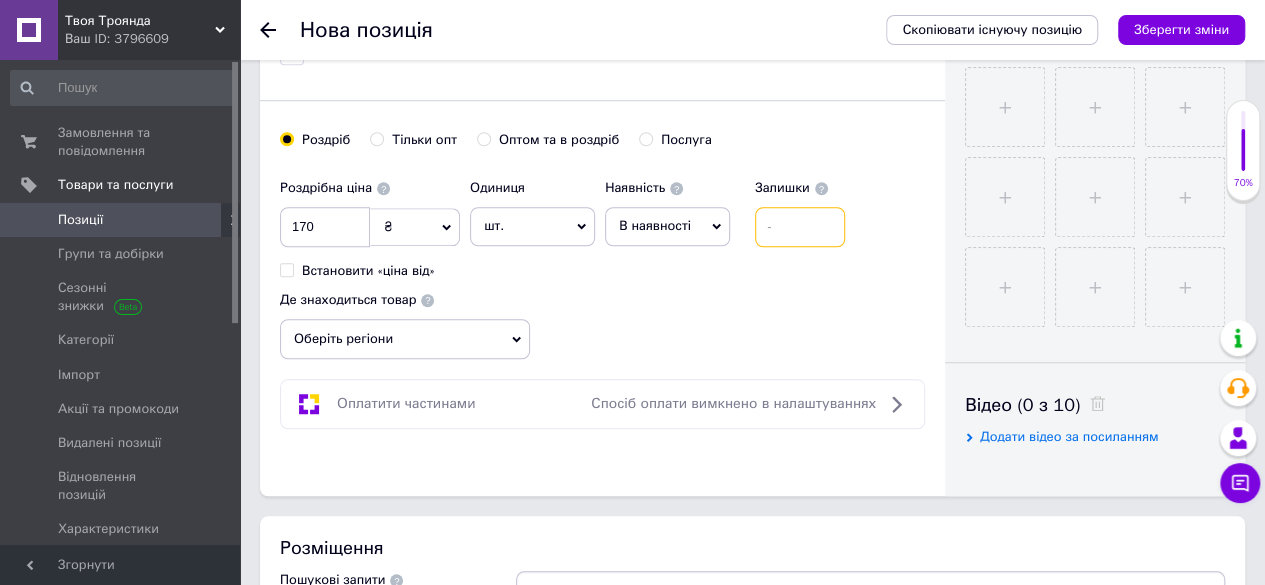 click at bounding box center (800, 227) 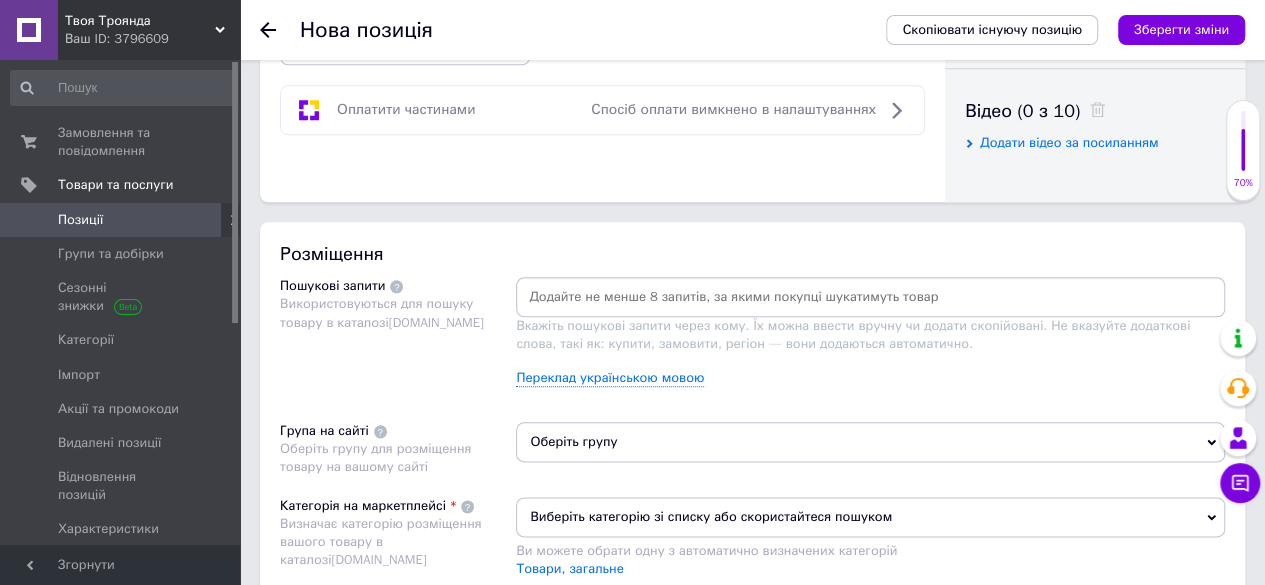 scroll, scrollTop: 1000, scrollLeft: 0, axis: vertical 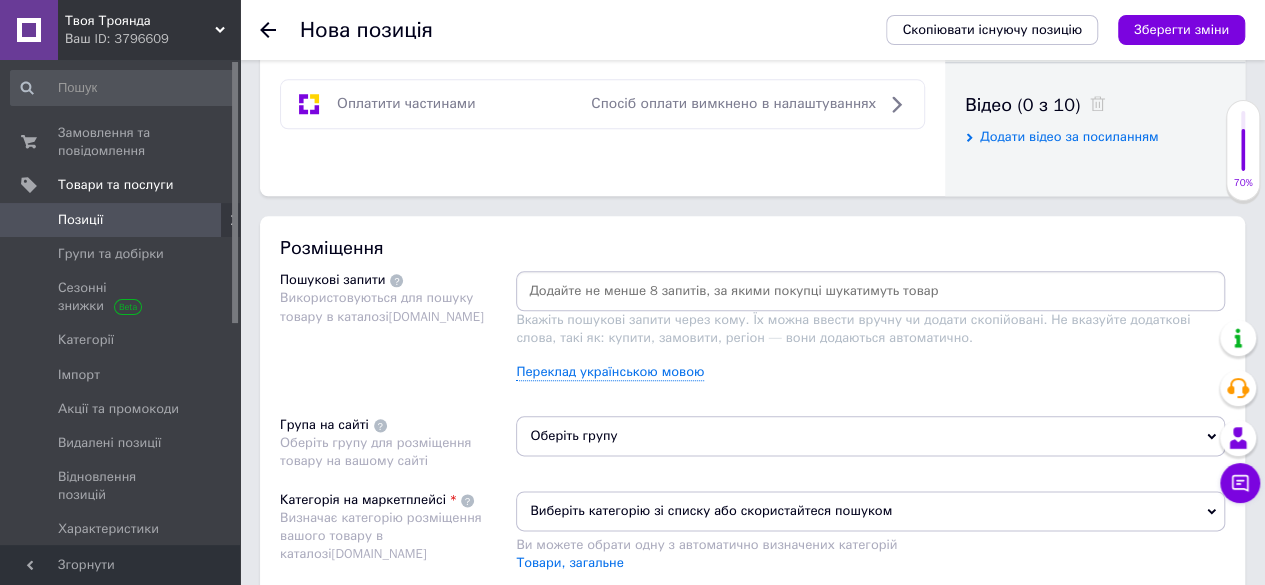 type on "1" 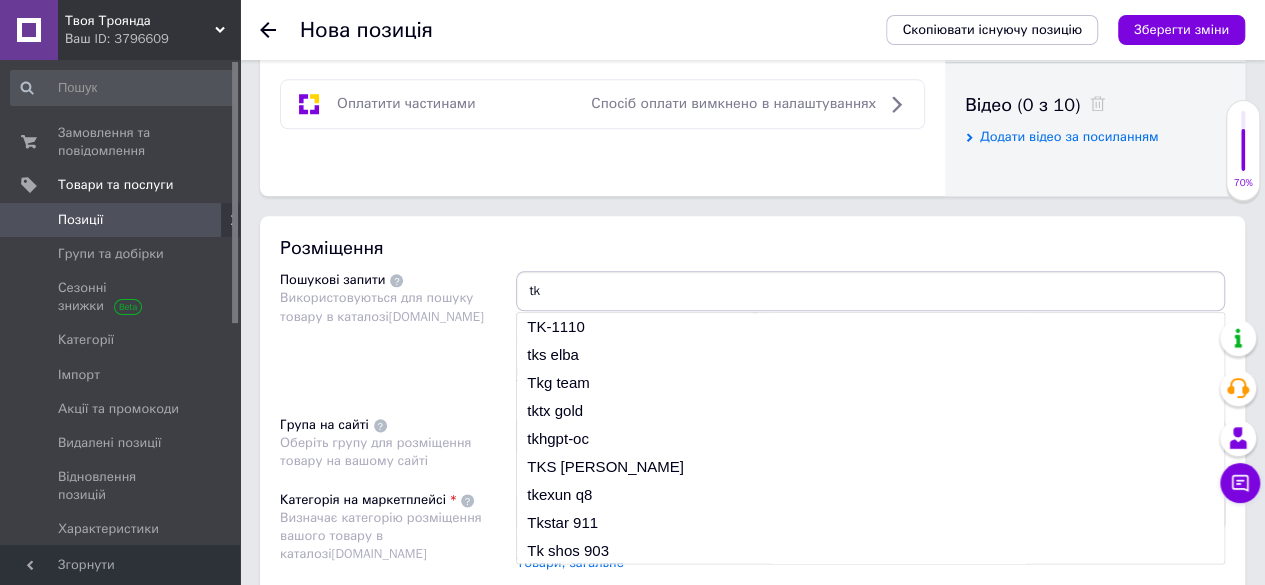 type on "t" 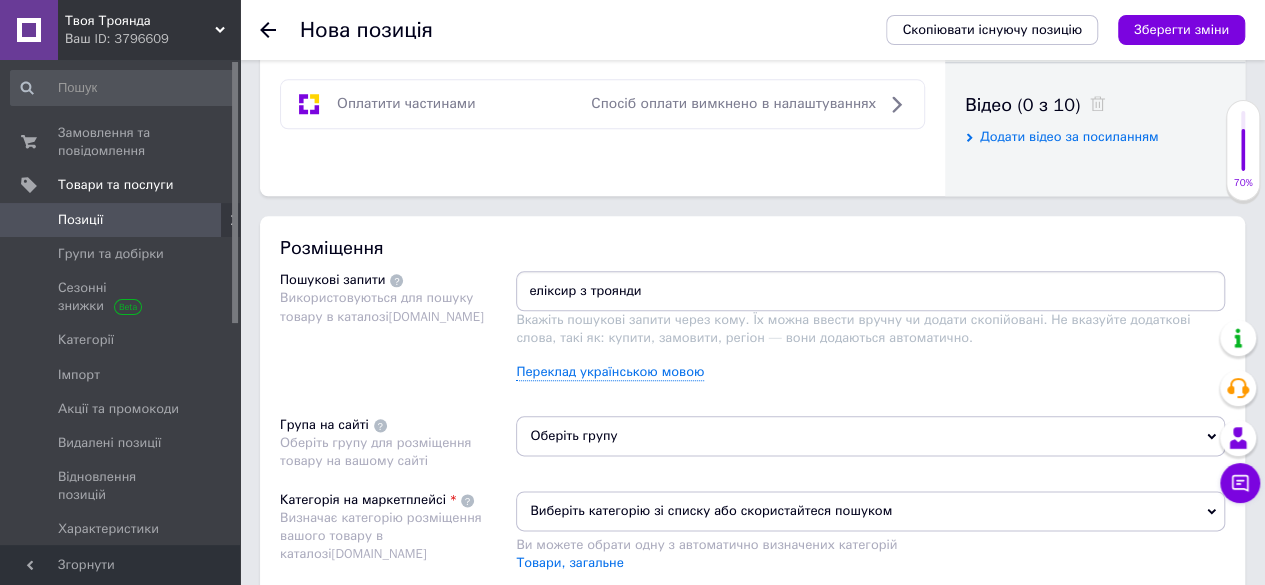 type on "еліксир з троянди" 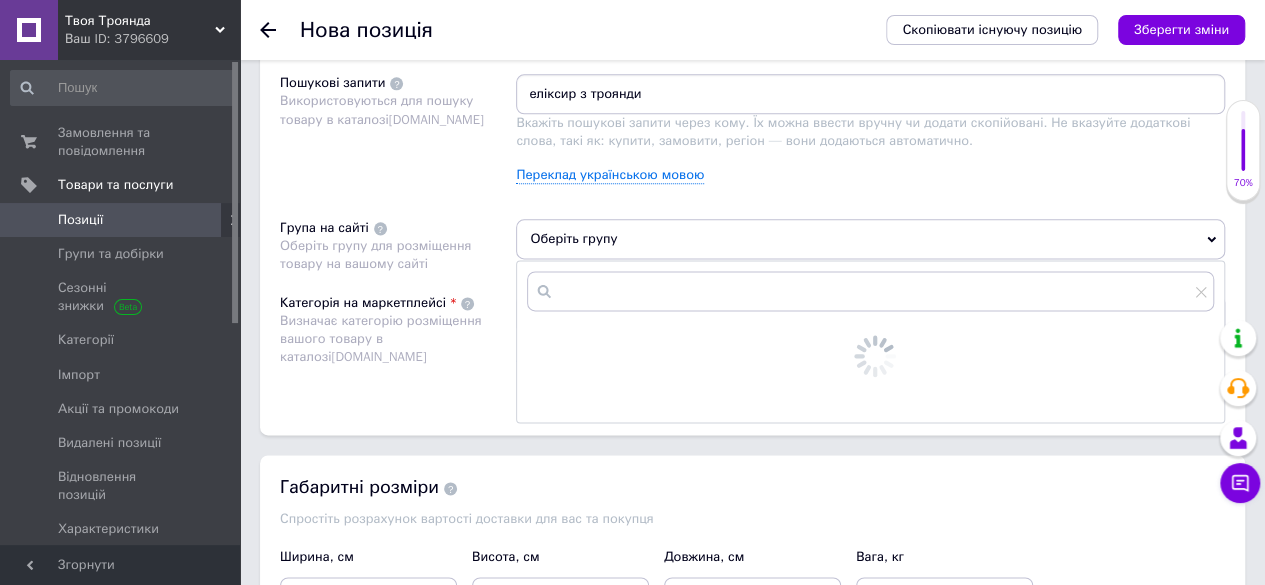 scroll, scrollTop: 1200, scrollLeft: 0, axis: vertical 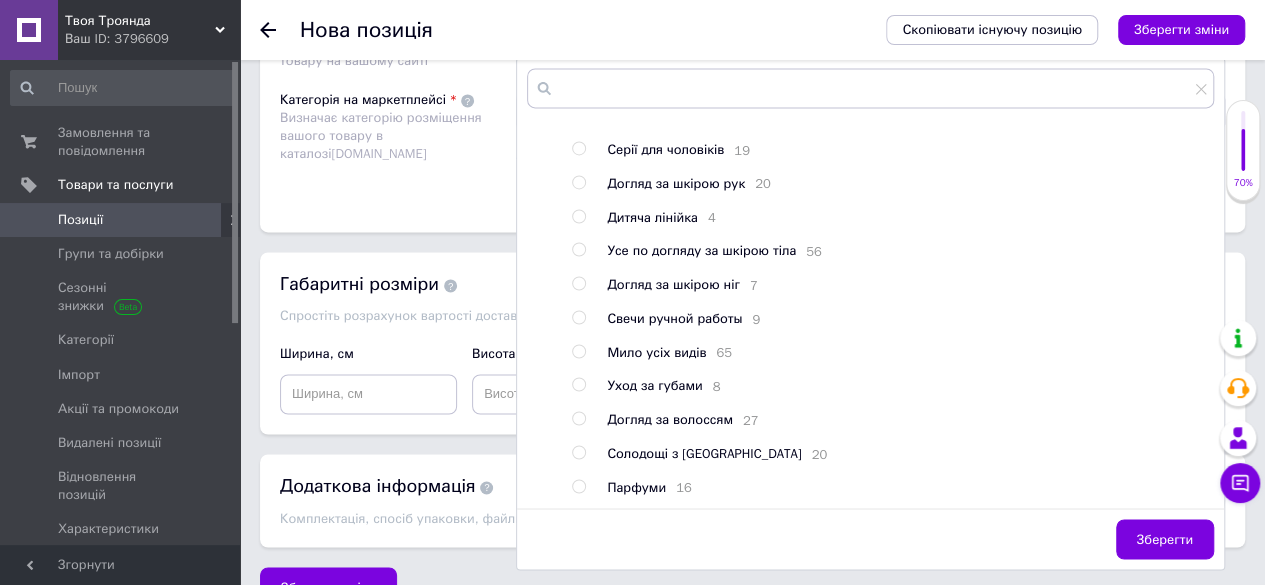 click at bounding box center [578, 452] 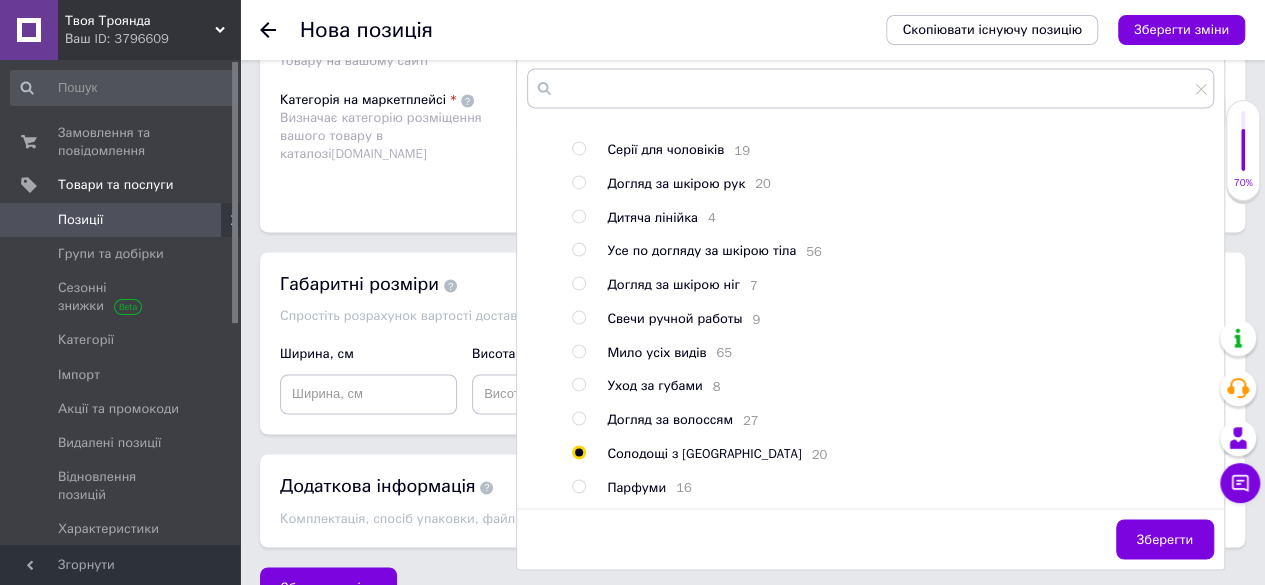 radio on "true" 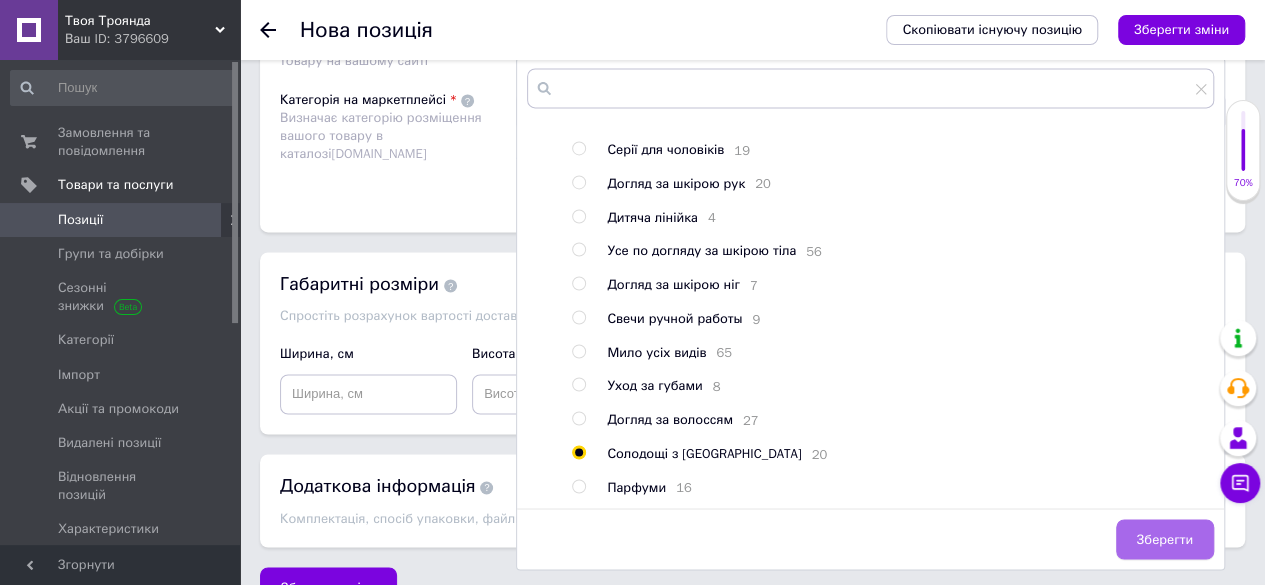 click on "Зберегти" at bounding box center [1165, 539] 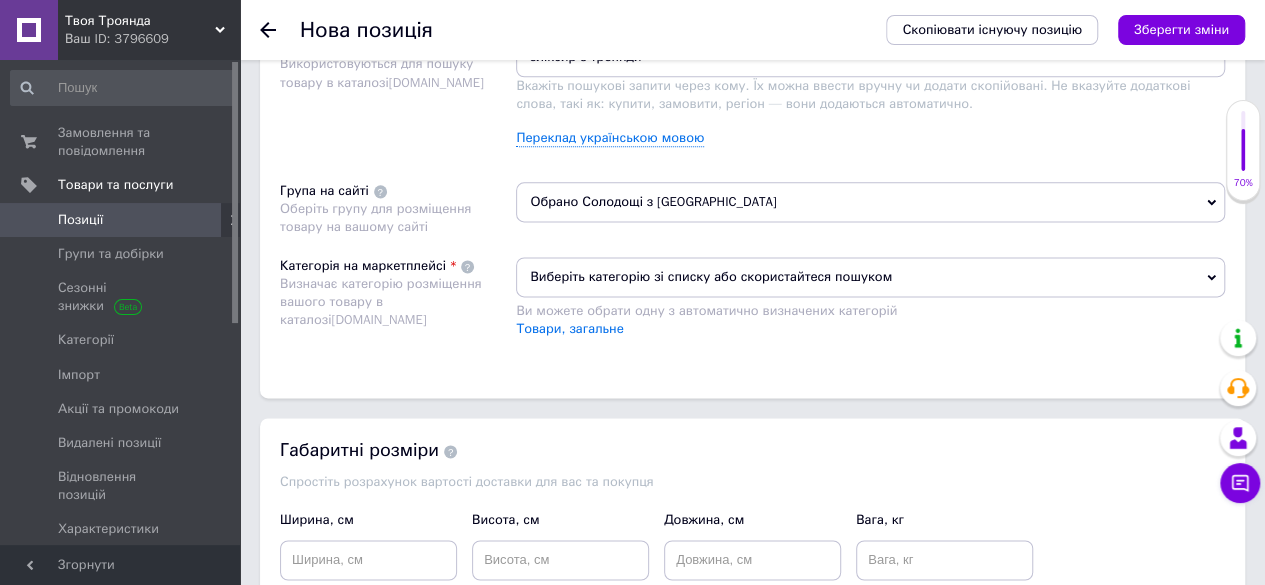 scroll, scrollTop: 1234, scrollLeft: 0, axis: vertical 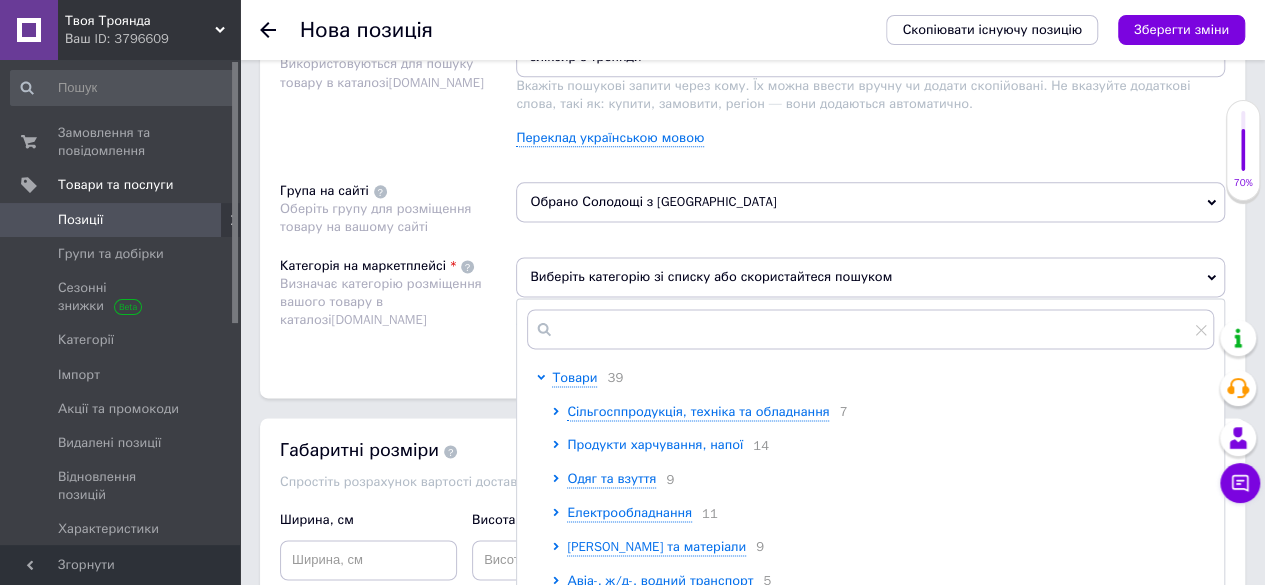 click on "Продукти харчування, напої" at bounding box center [655, 444] 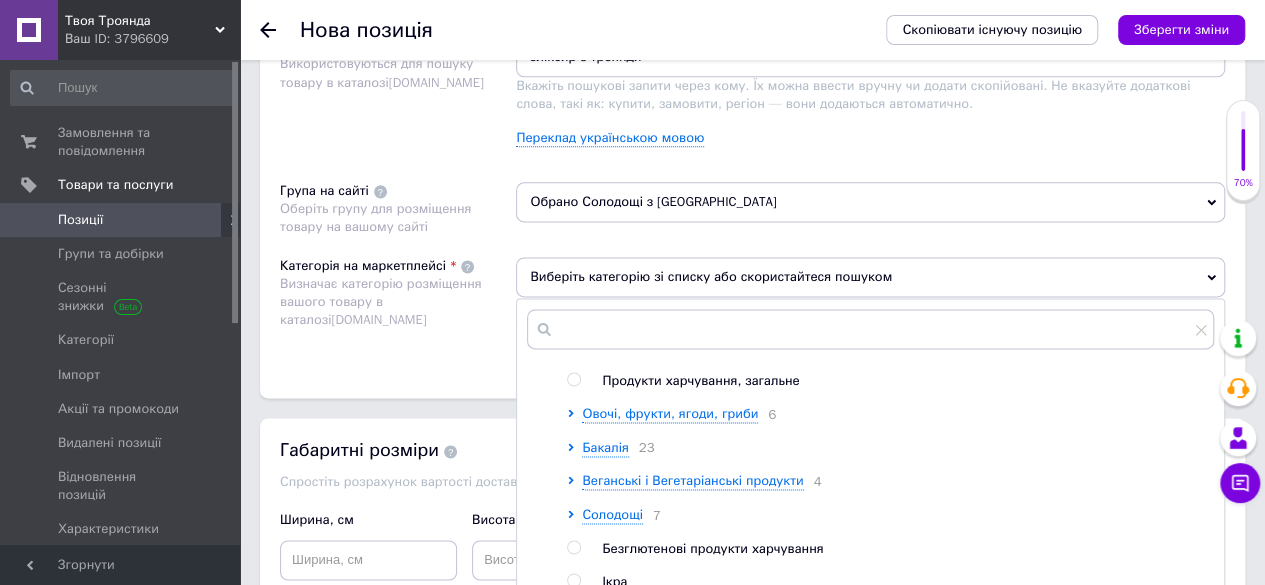 scroll, scrollTop: 400, scrollLeft: 0, axis: vertical 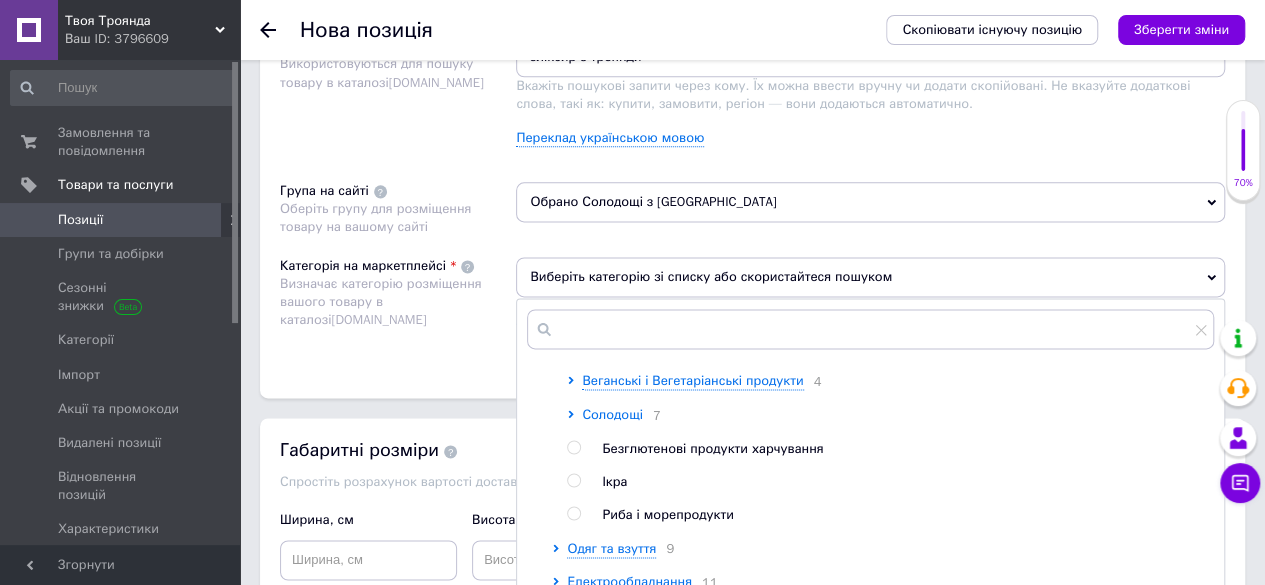 click on "Солодощі" at bounding box center (612, 414) 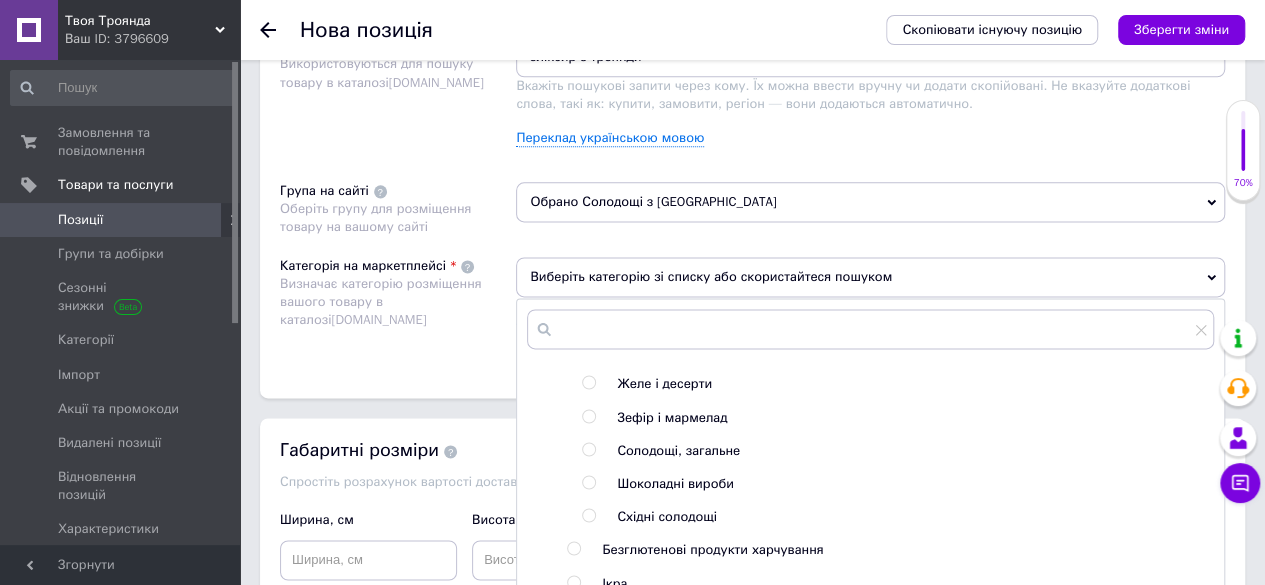 scroll, scrollTop: 500, scrollLeft: 0, axis: vertical 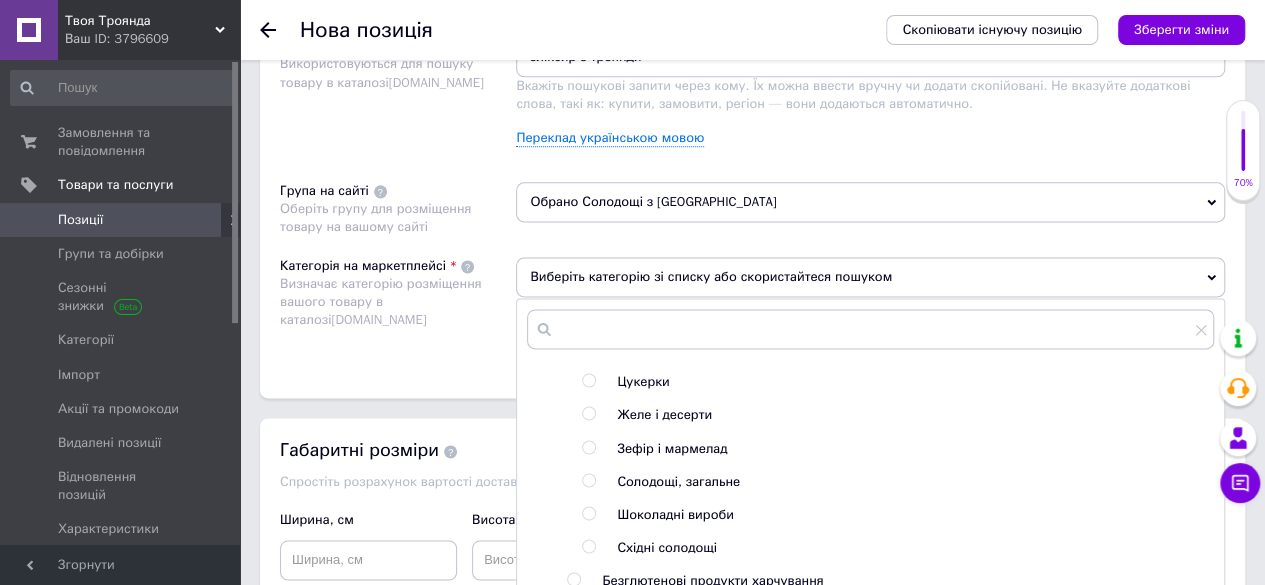 click at bounding box center (588, 480) 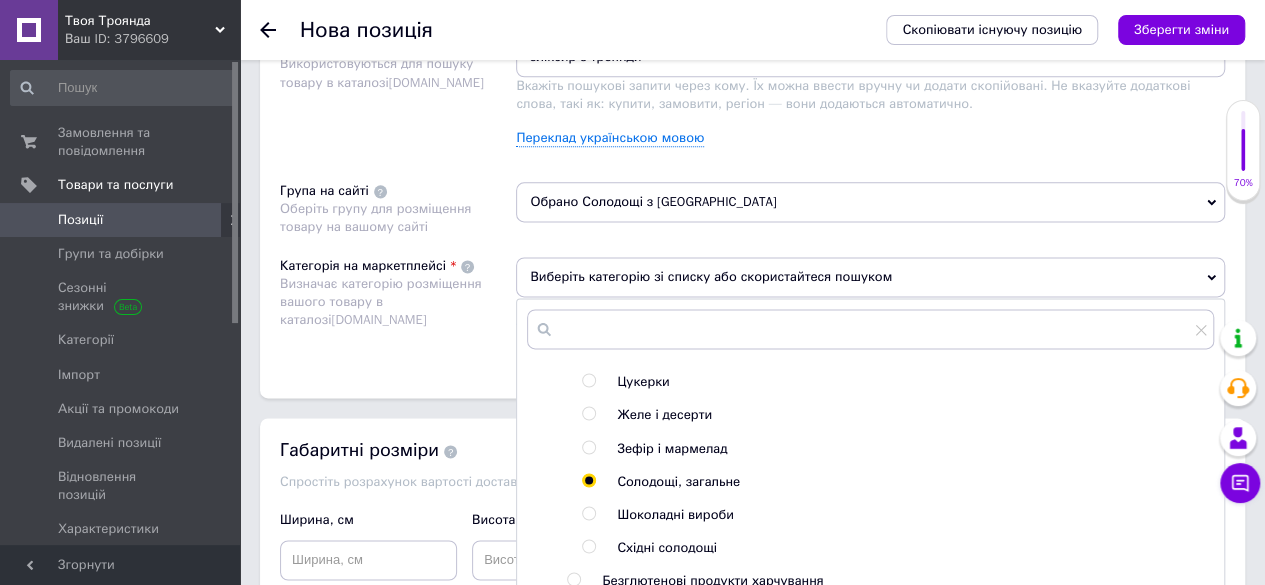 radio on "true" 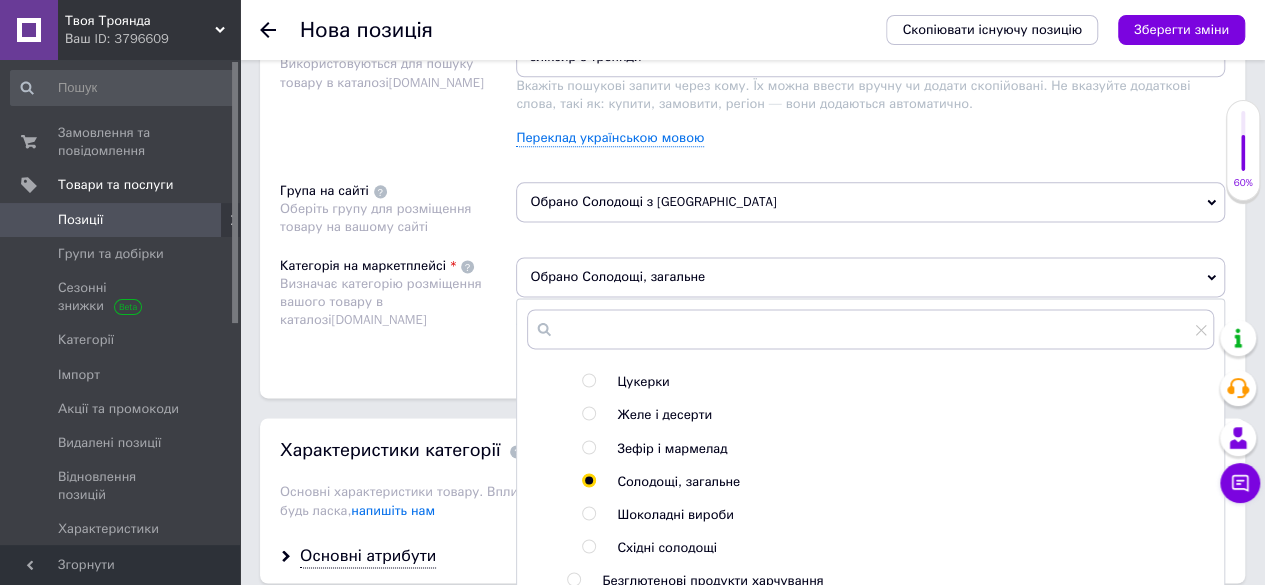 click on "Розміщення Пошукові запити Використовуються для пошуку товару в каталозі  [DOMAIN_NAME] еліксир з троянди Вкажіть пошукові запити через кому. Їх можна ввести вручну чи додати скопійовані. Не вказуйте додаткові слова, такі як: купити, замовити, регіон — вони додаються автоматично. Переклад українською мовою Група на сайті Оберіть групу для розміщення товару на вашому сайті Обрано Солодощі з [GEOGRAPHIC_DATA]  Категорія на маркетплейсі Визначає категорію розміщення вашого товару в каталозі  [DOMAIN_NAME] Обрано Солодощі, загальне Товари 39 Сільгосппродукція, техніка та обладнання" at bounding box center (752, 190) 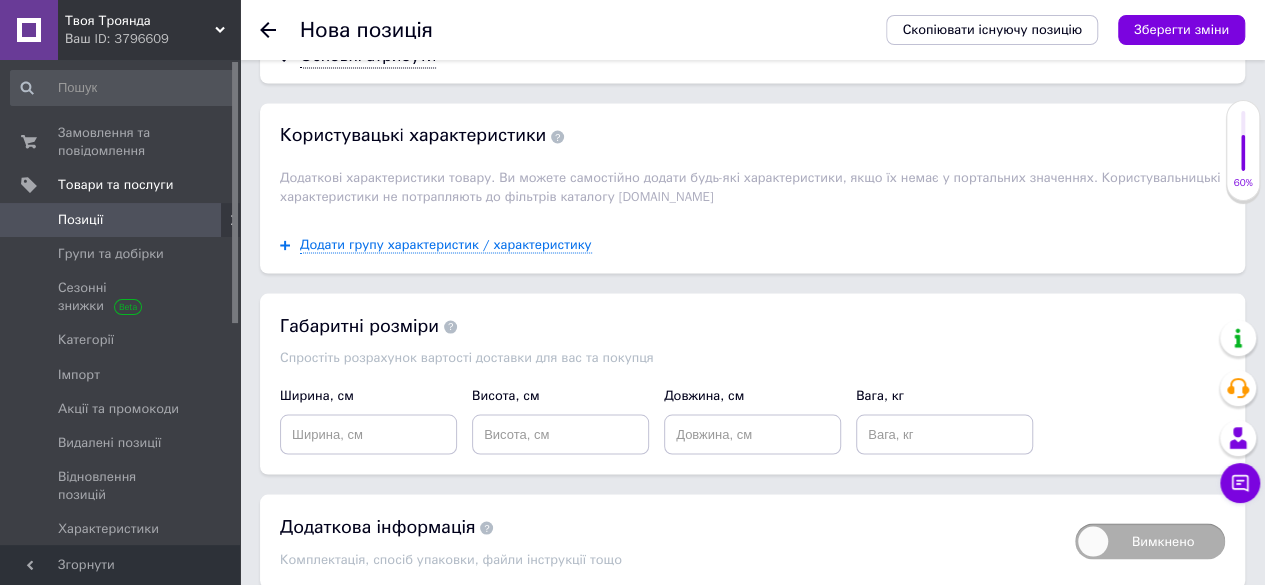 scroll, scrollTop: 1808, scrollLeft: 0, axis: vertical 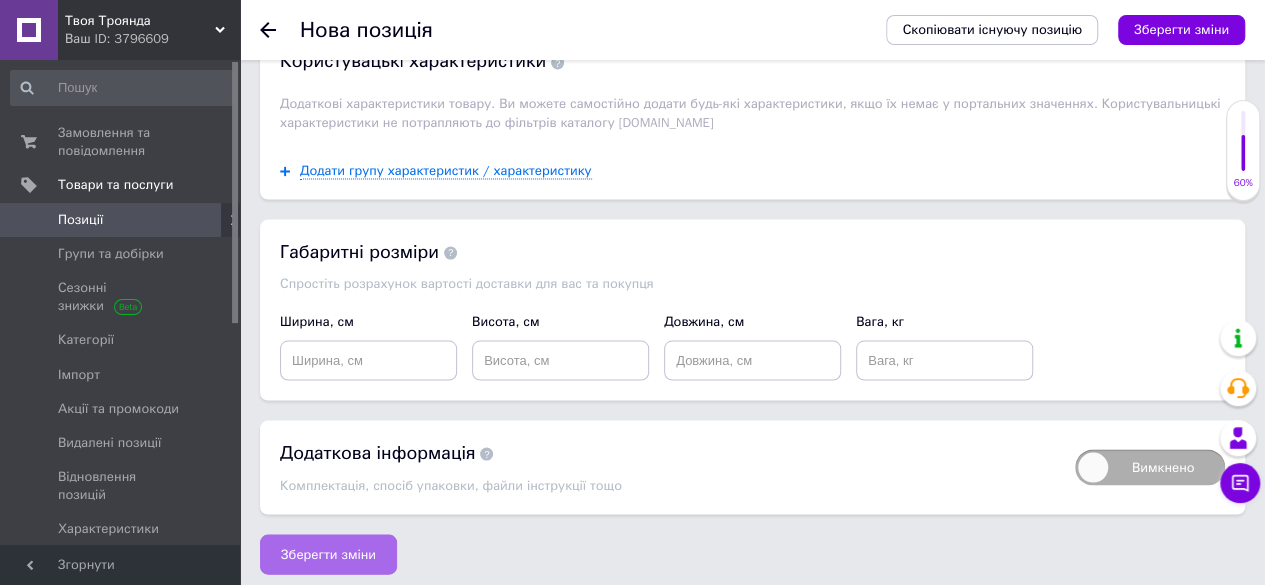click on "Зберегти зміни" at bounding box center (328, 554) 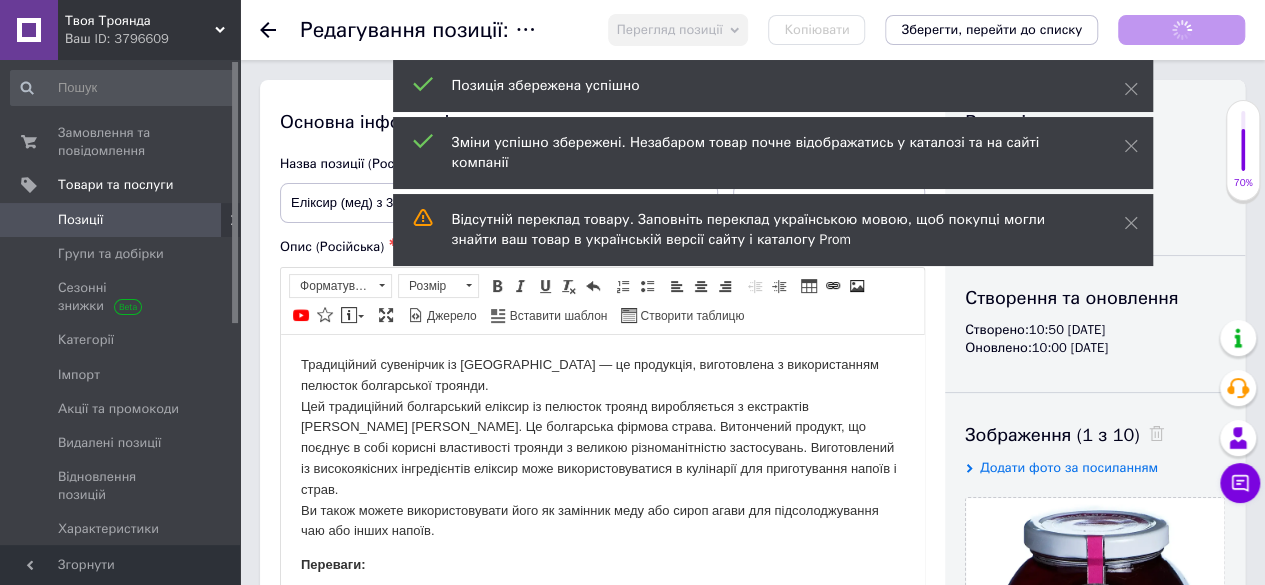 scroll, scrollTop: 0, scrollLeft: 0, axis: both 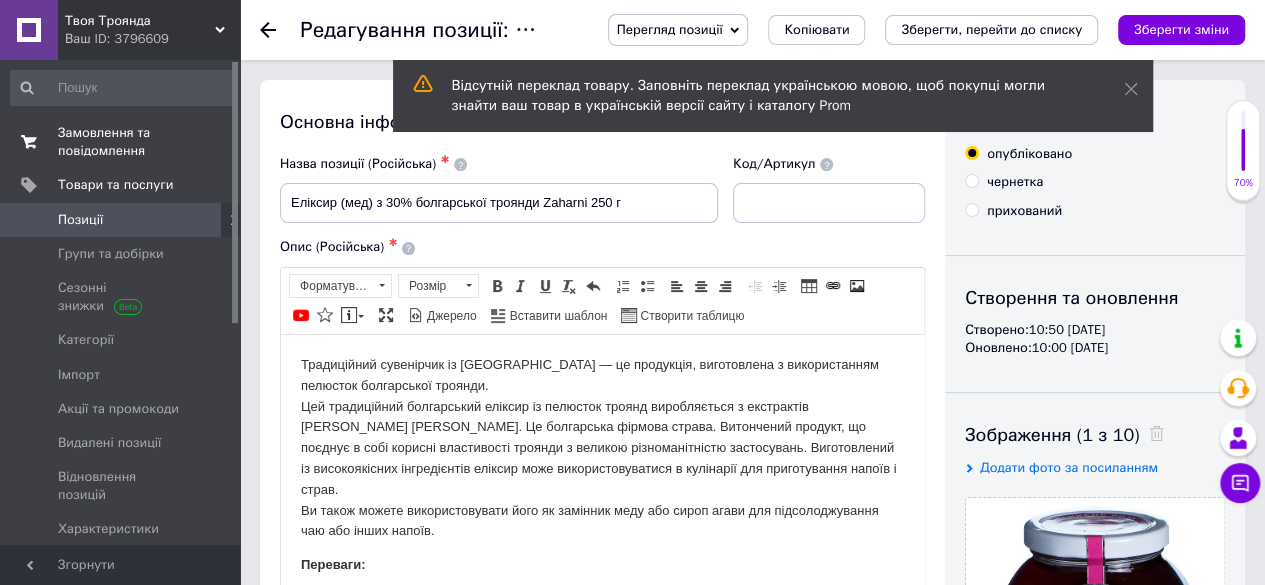 click on "Замовлення та повідомлення" at bounding box center (121, 142) 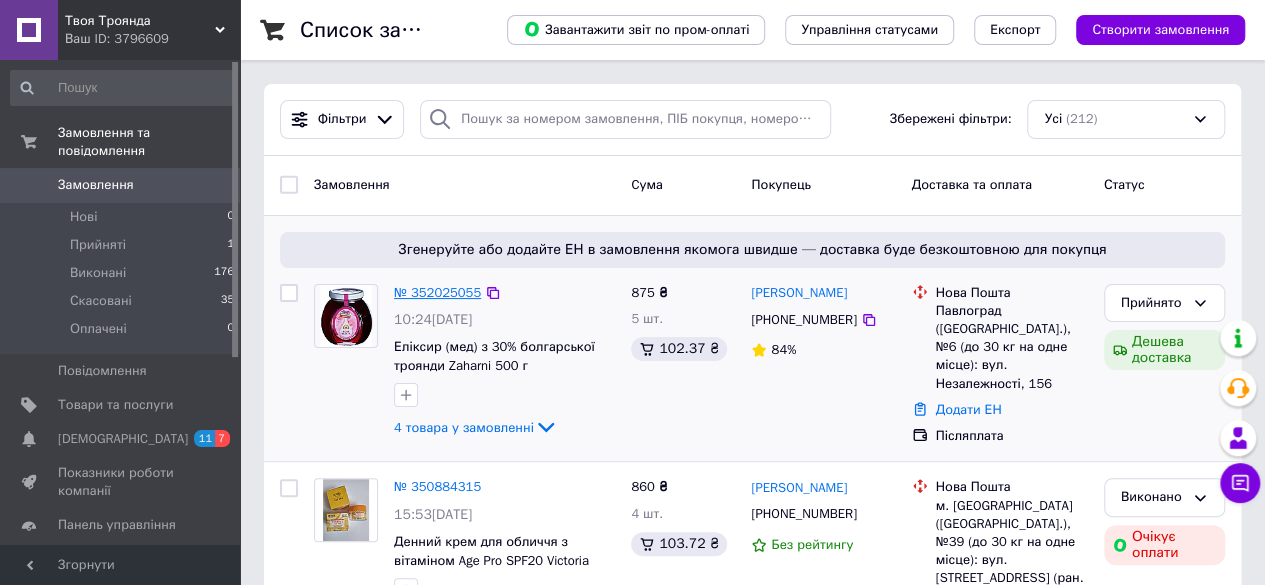 click on "№ 352025055" at bounding box center [437, 292] 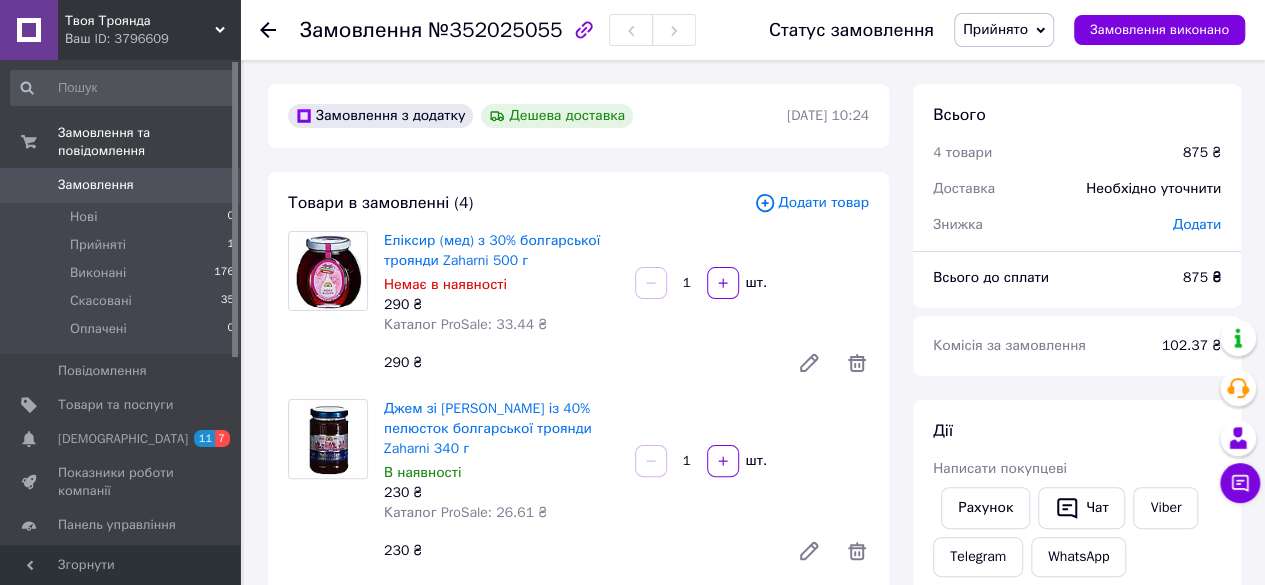 click on "Додати товар" at bounding box center (811, 203) 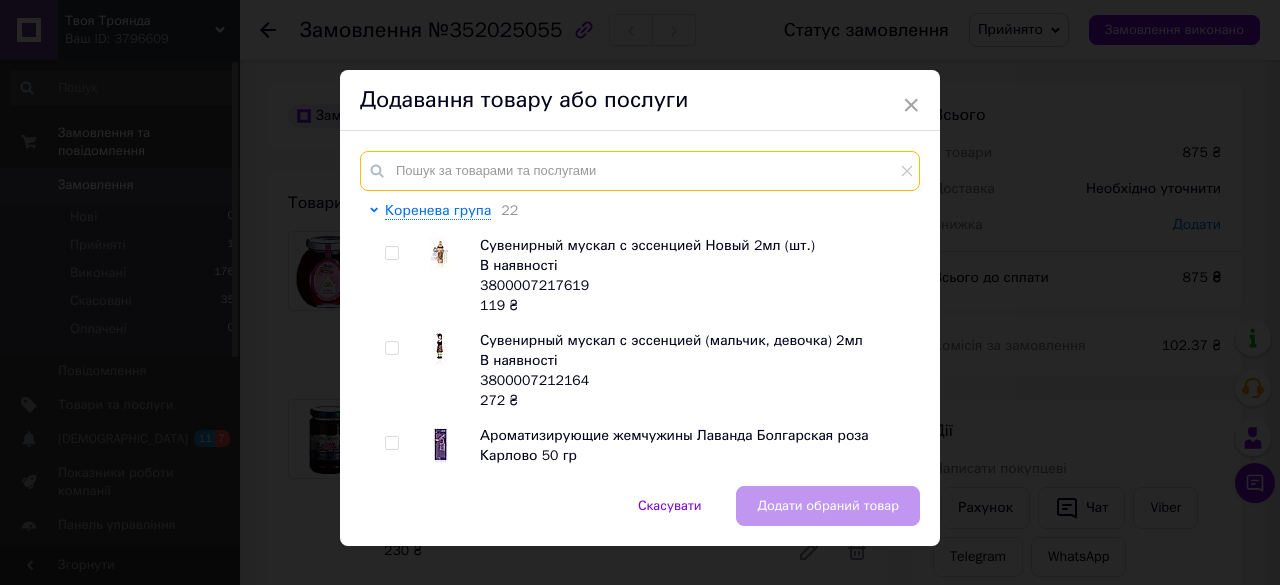 click at bounding box center [640, 171] 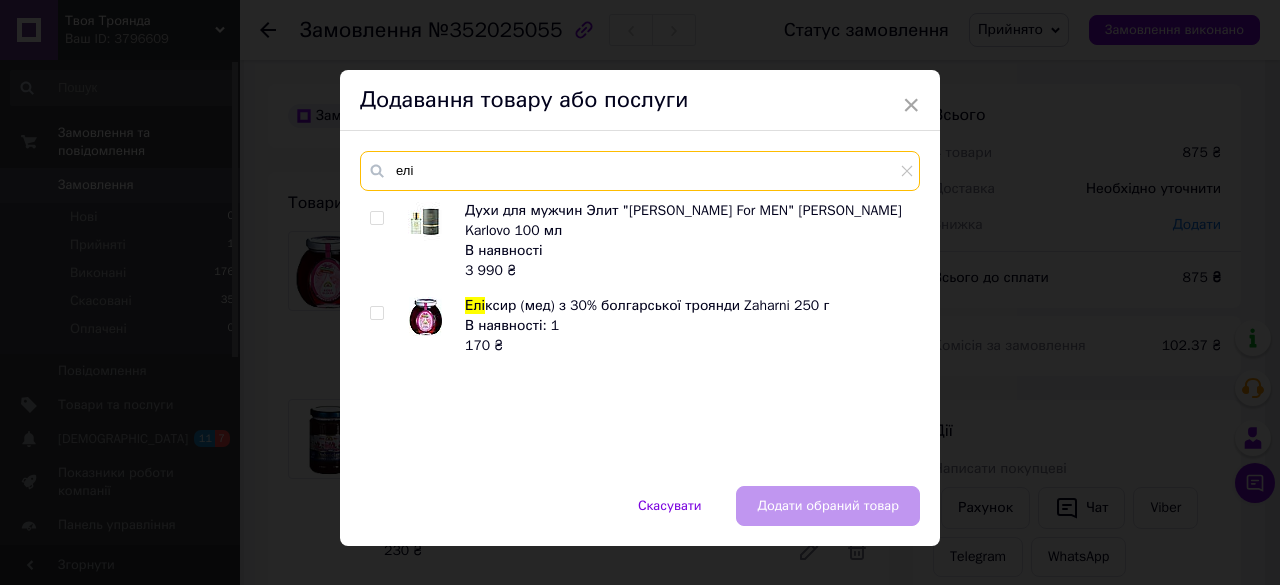 type on "елі" 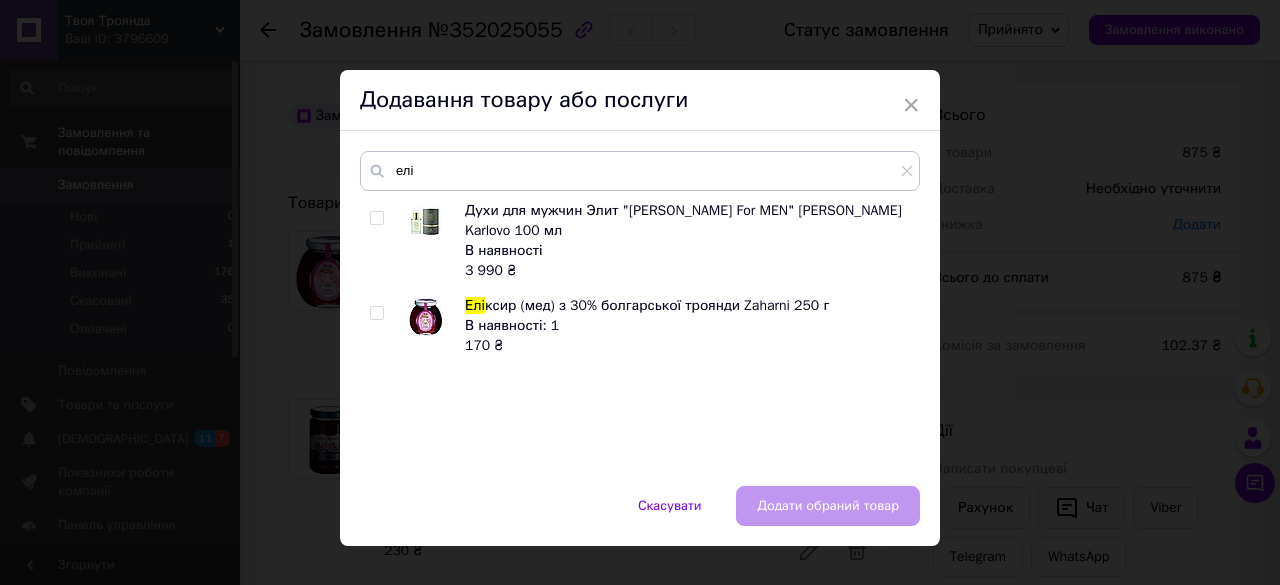 click at bounding box center [376, 313] 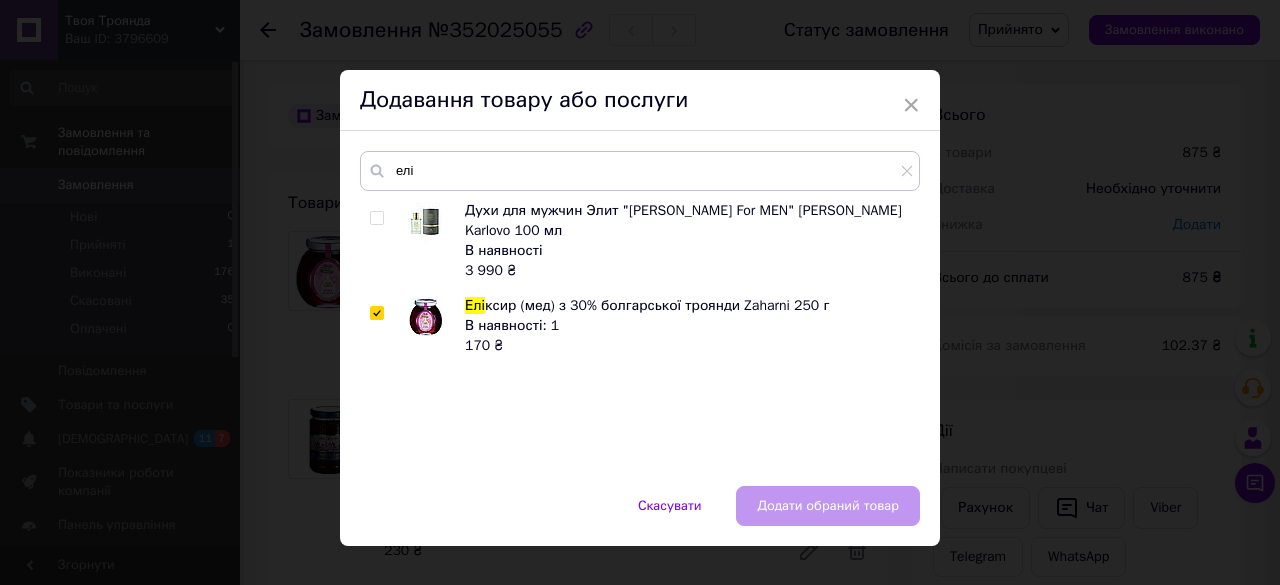 checkbox on "true" 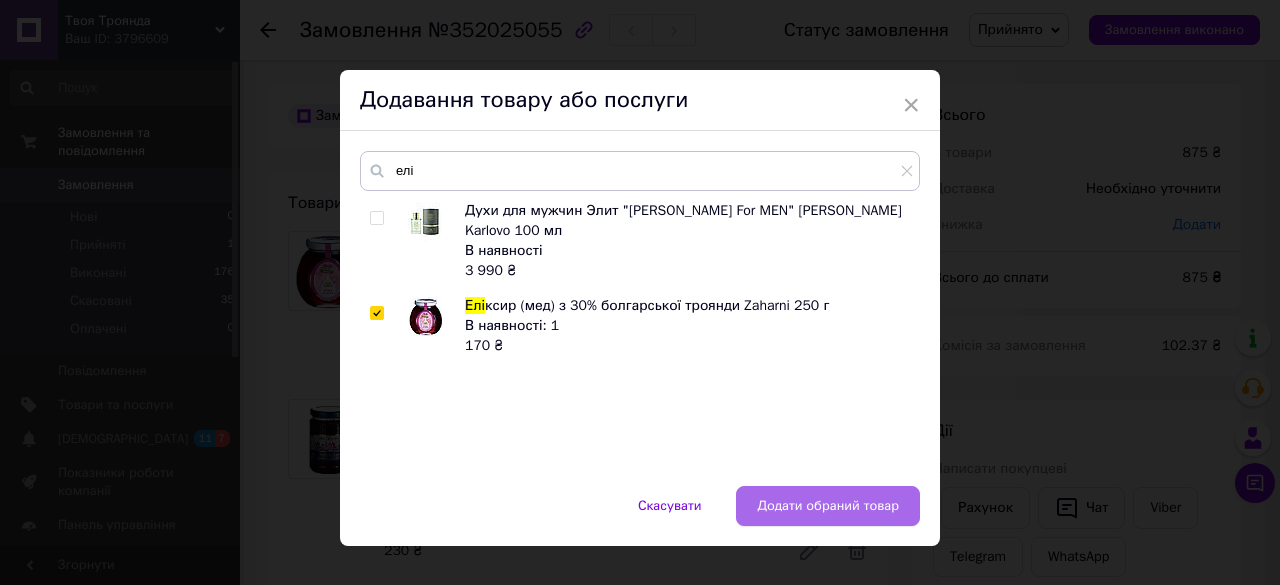 click on "Додати обраний товар" at bounding box center (828, 506) 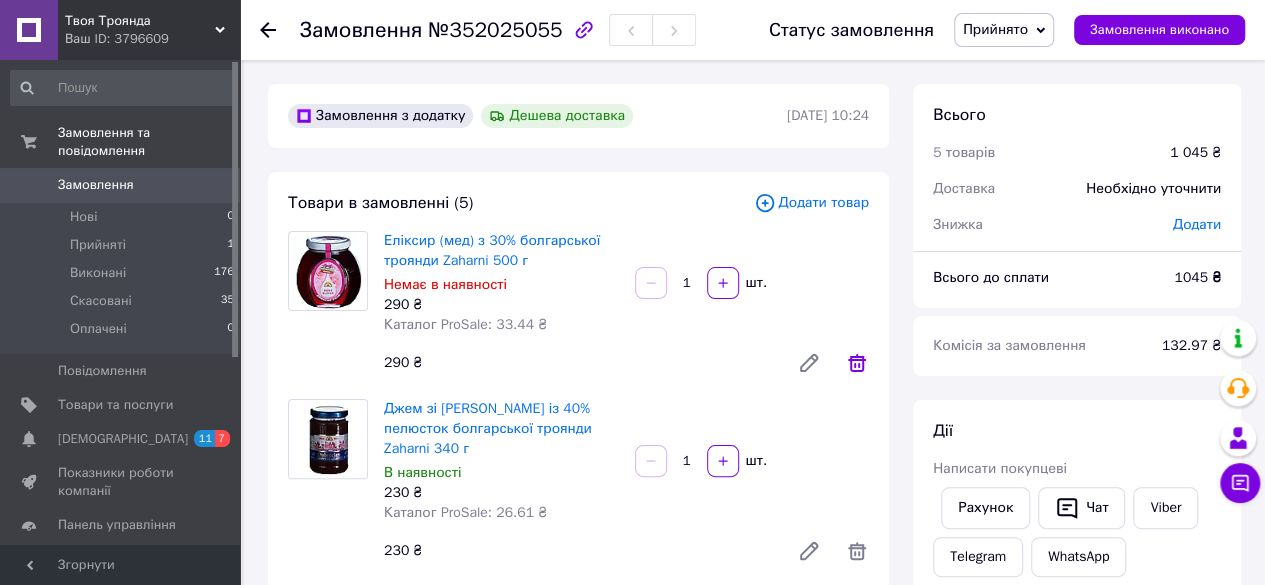 click 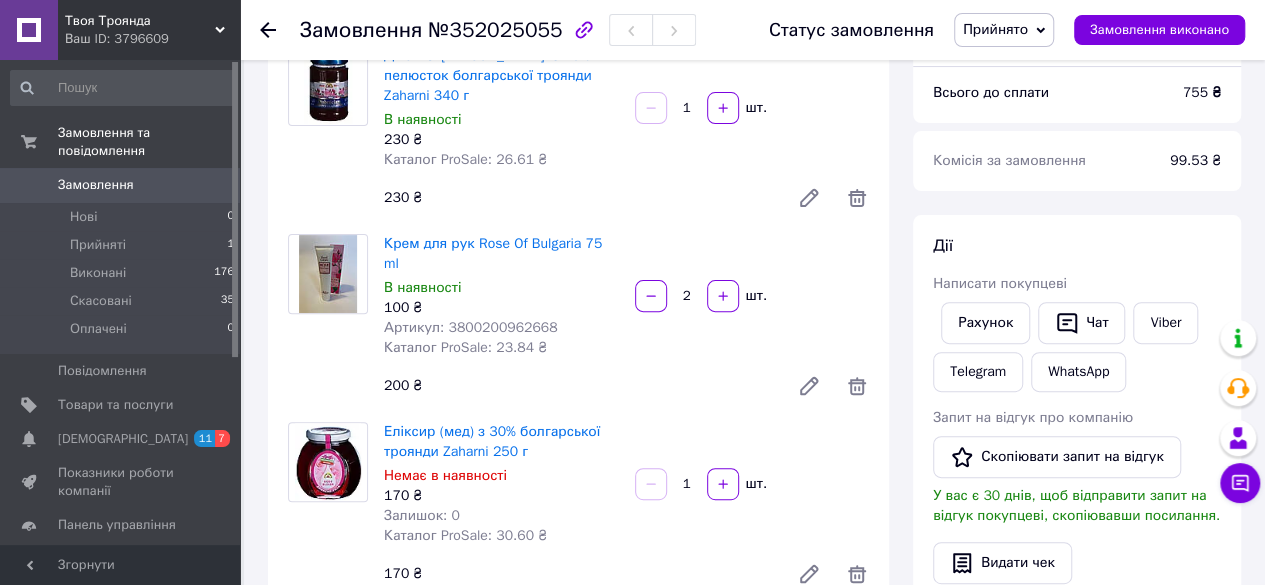 scroll, scrollTop: 0, scrollLeft: 0, axis: both 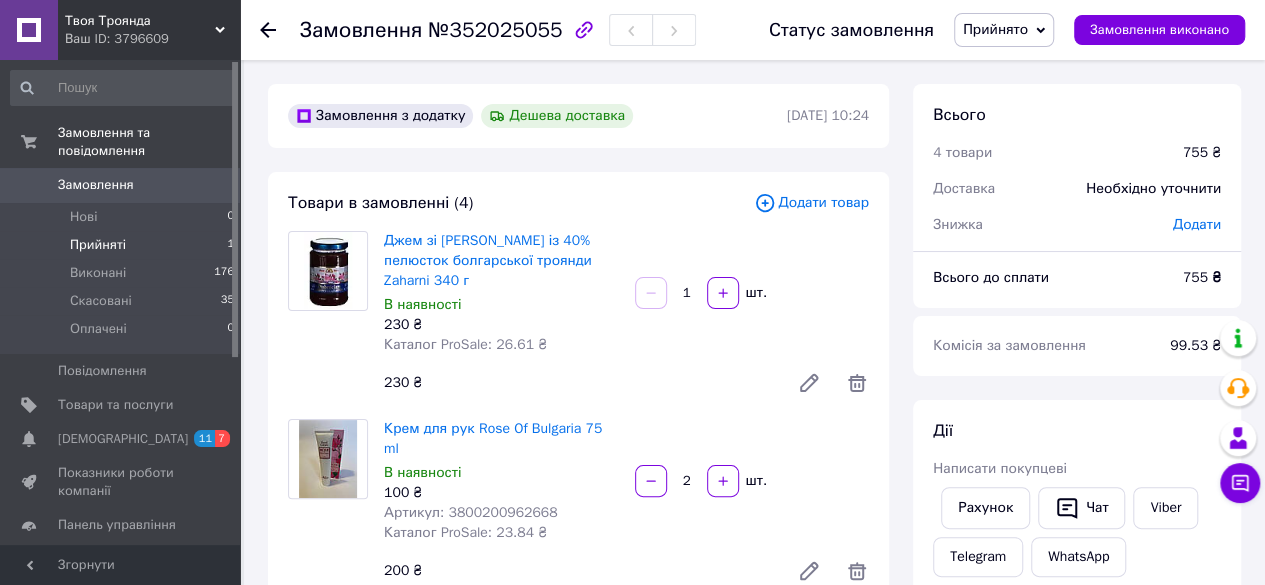 click on "Прийняті" at bounding box center (98, 245) 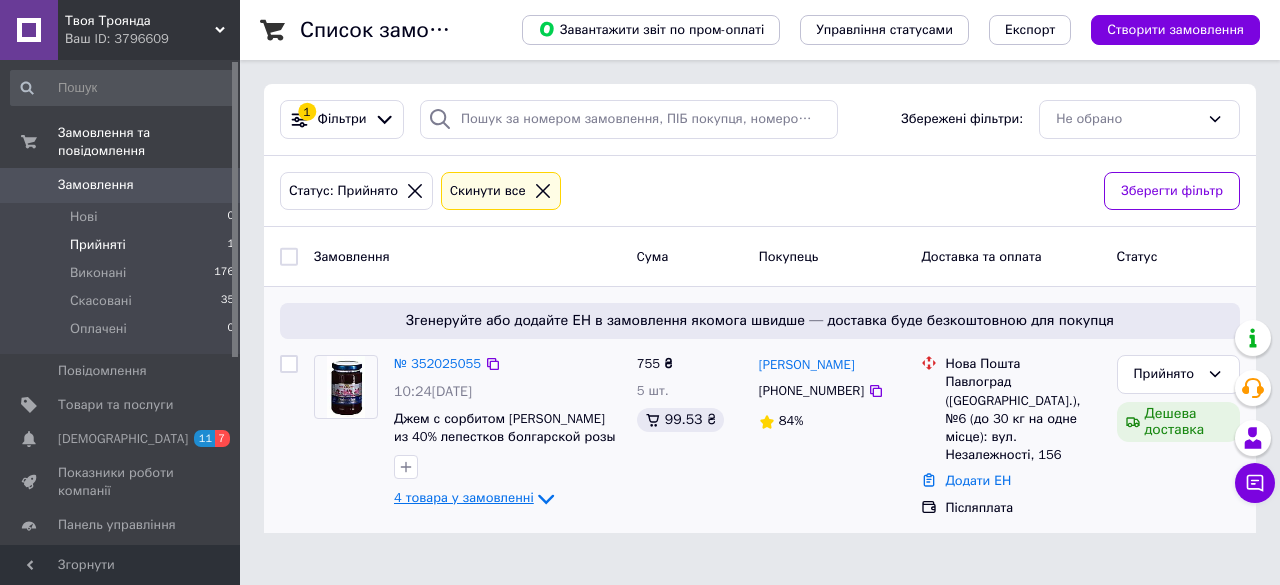 click 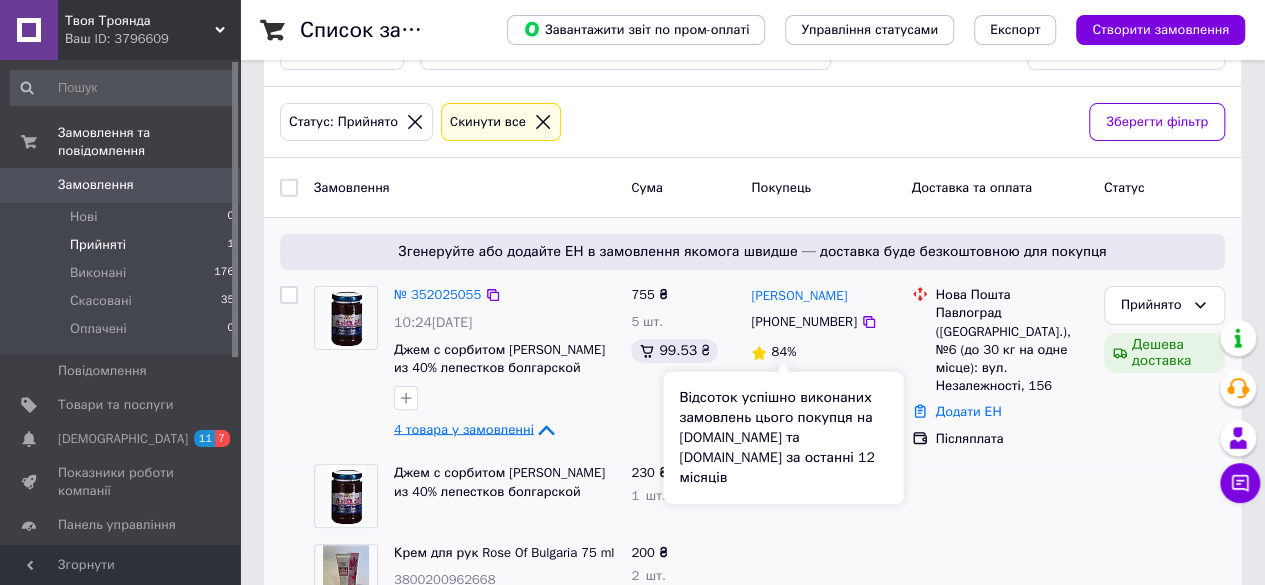 scroll, scrollTop: 100, scrollLeft: 0, axis: vertical 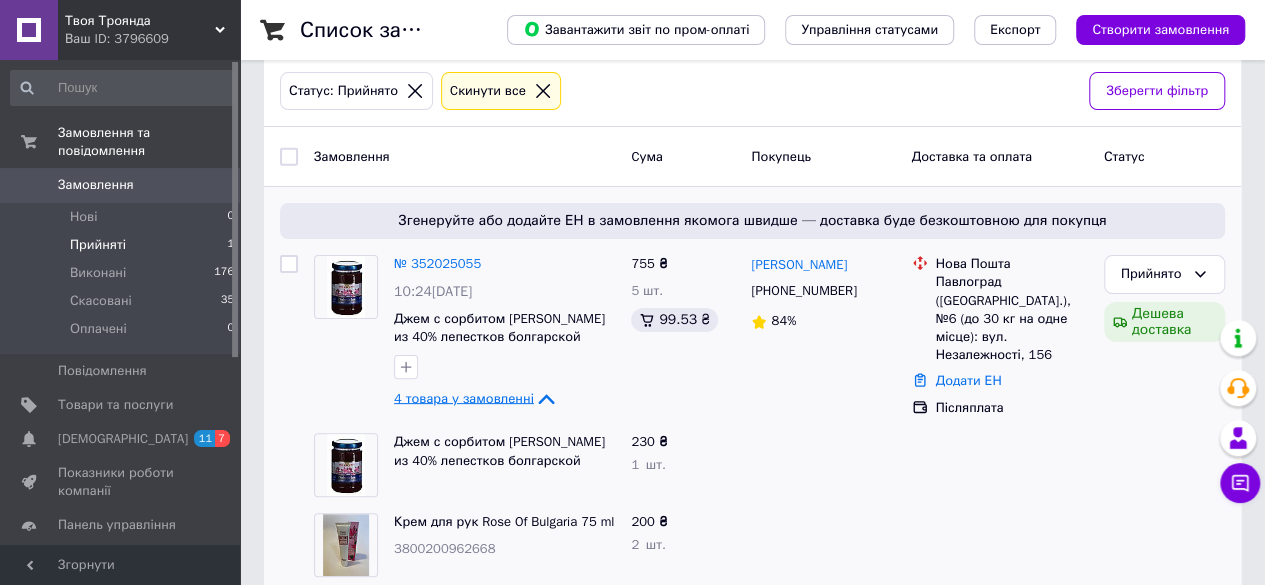 click on "Список замовлень   Завантажити звіт по пром-оплаті Управління статусами Експорт Створити замовлення 1 Фільтри Збережені фільтри: Не обрано Статус: Прийнято Cкинути все Зберегти фільтр Замовлення Cума Покупець Доставка та оплата Статус Згенеруйте або додайте ЕН в замовлення якомога швидше — доставка буде безкоштовною для покупця № 352025055 10:24[DATE] Джем с сорбитом [PERSON_NAME] из 40% лепестков болгарской розы Zaharni 340 г 4 товара у замовленні 755 ₴ 5 шт. 99.53 ₴ [PERSON_NAME] [PHONE_NUMBER] 84% Нова Пошта Додати ЕН Післяплата Прийнято Дешева доставка 230 ₴ 1   шт. 200 ₴" at bounding box center [752, 339] 